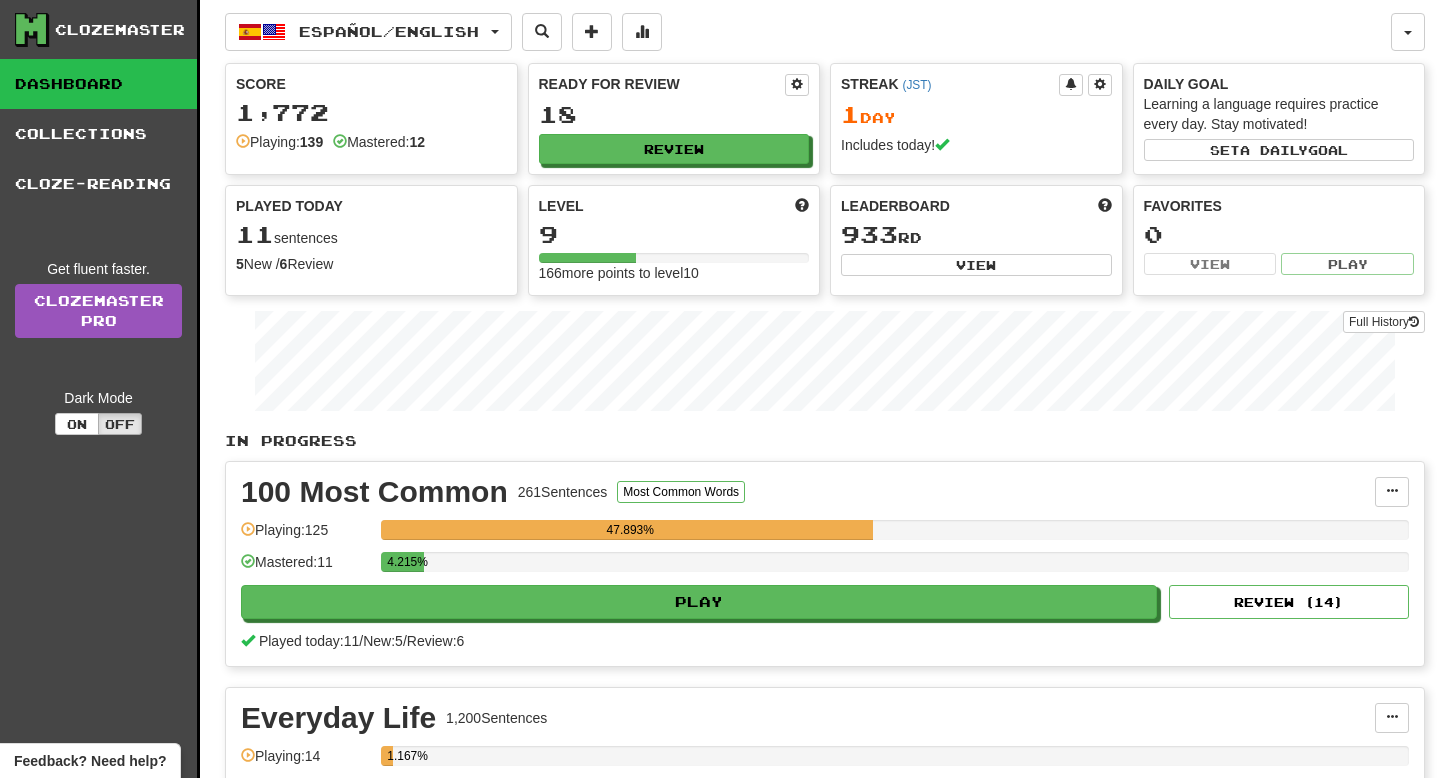 scroll, scrollTop: 0, scrollLeft: 0, axis: both 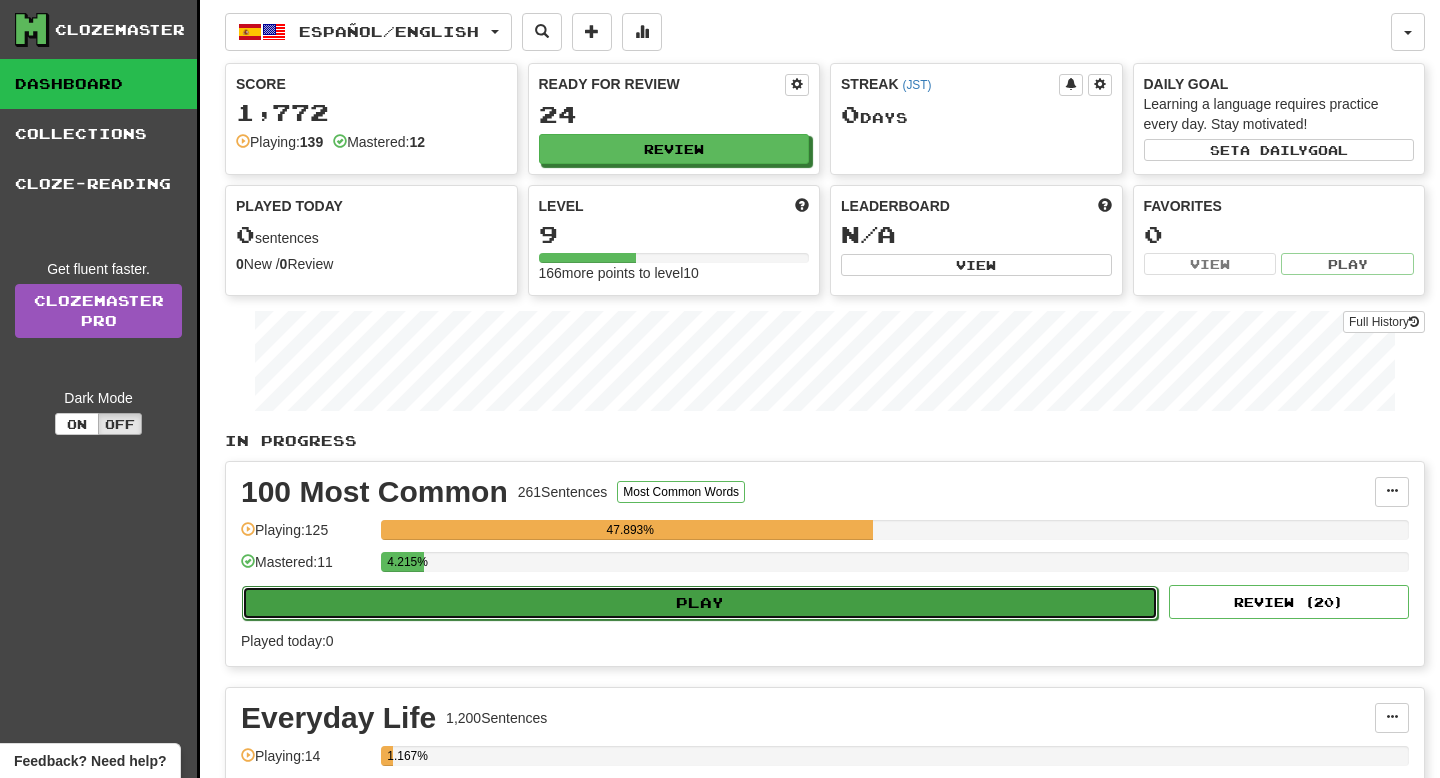 click on "Play" at bounding box center [700, 603] 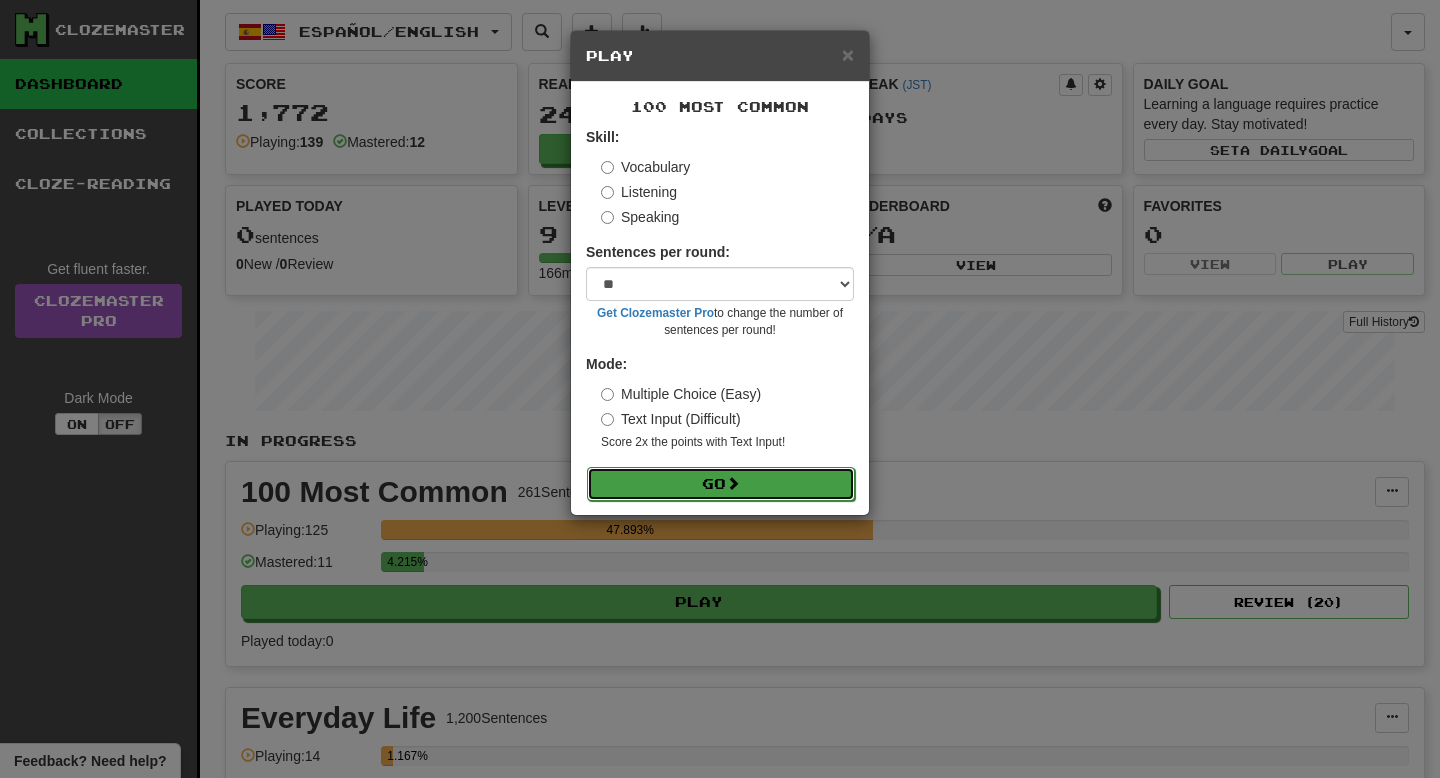 click at bounding box center [733, 483] 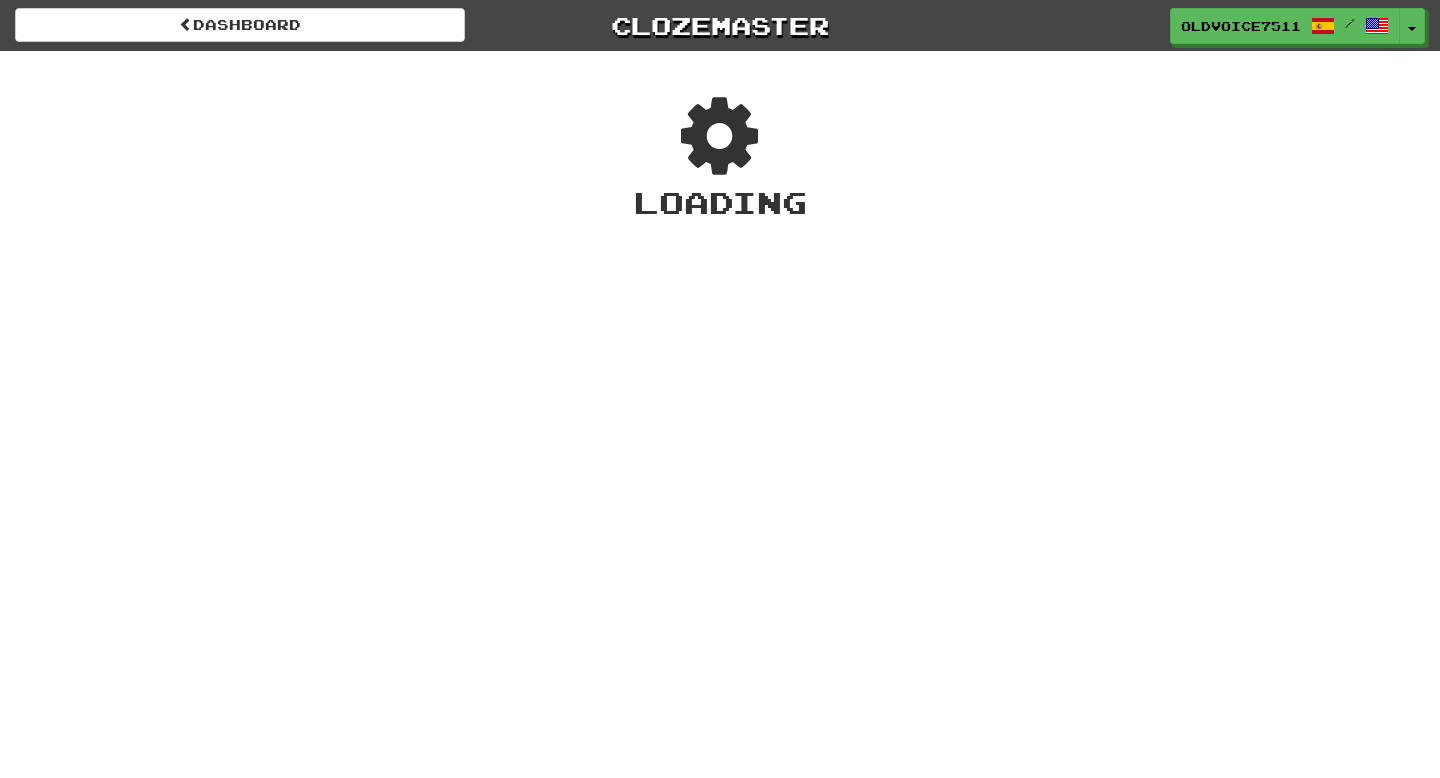 scroll, scrollTop: 0, scrollLeft: 0, axis: both 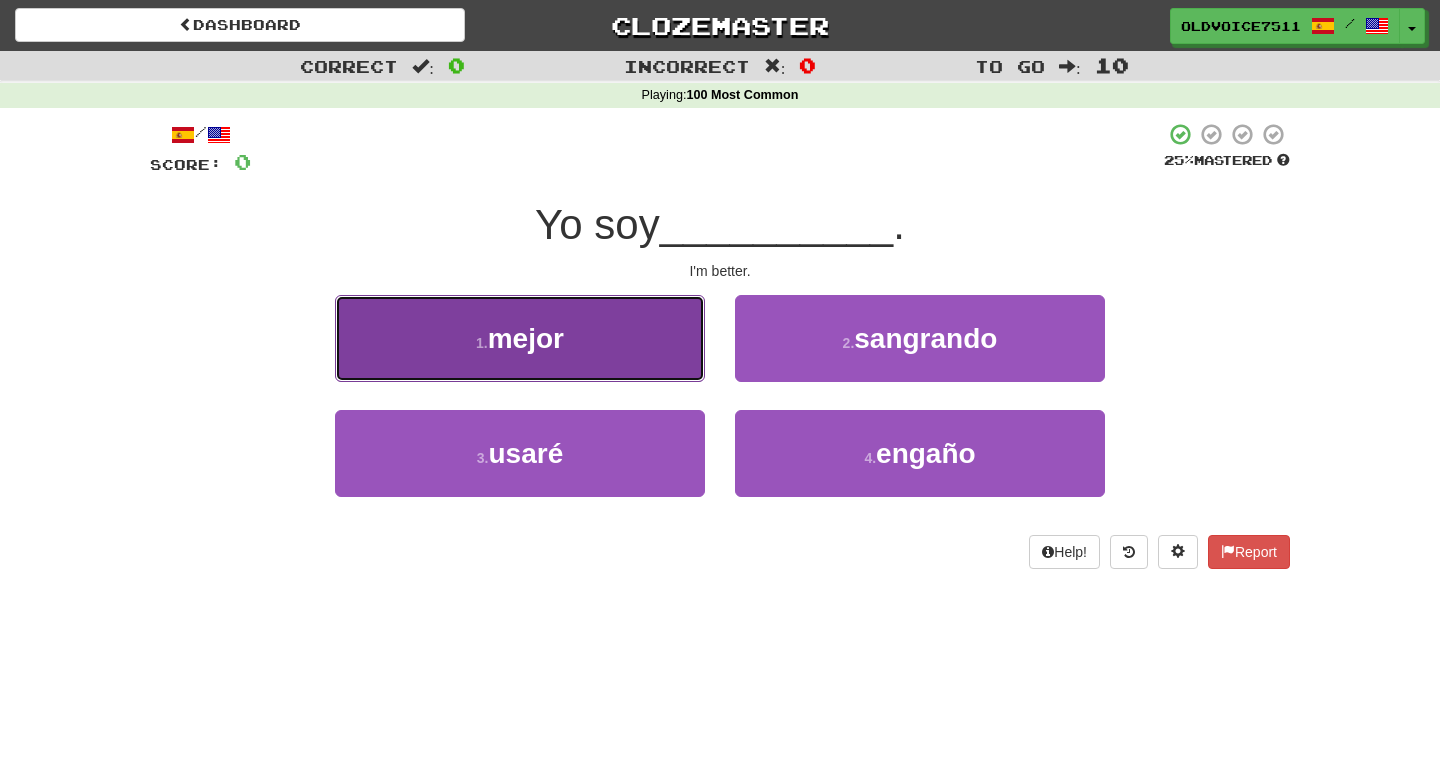 click on "1 .  mejor" at bounding box center (520, 338) 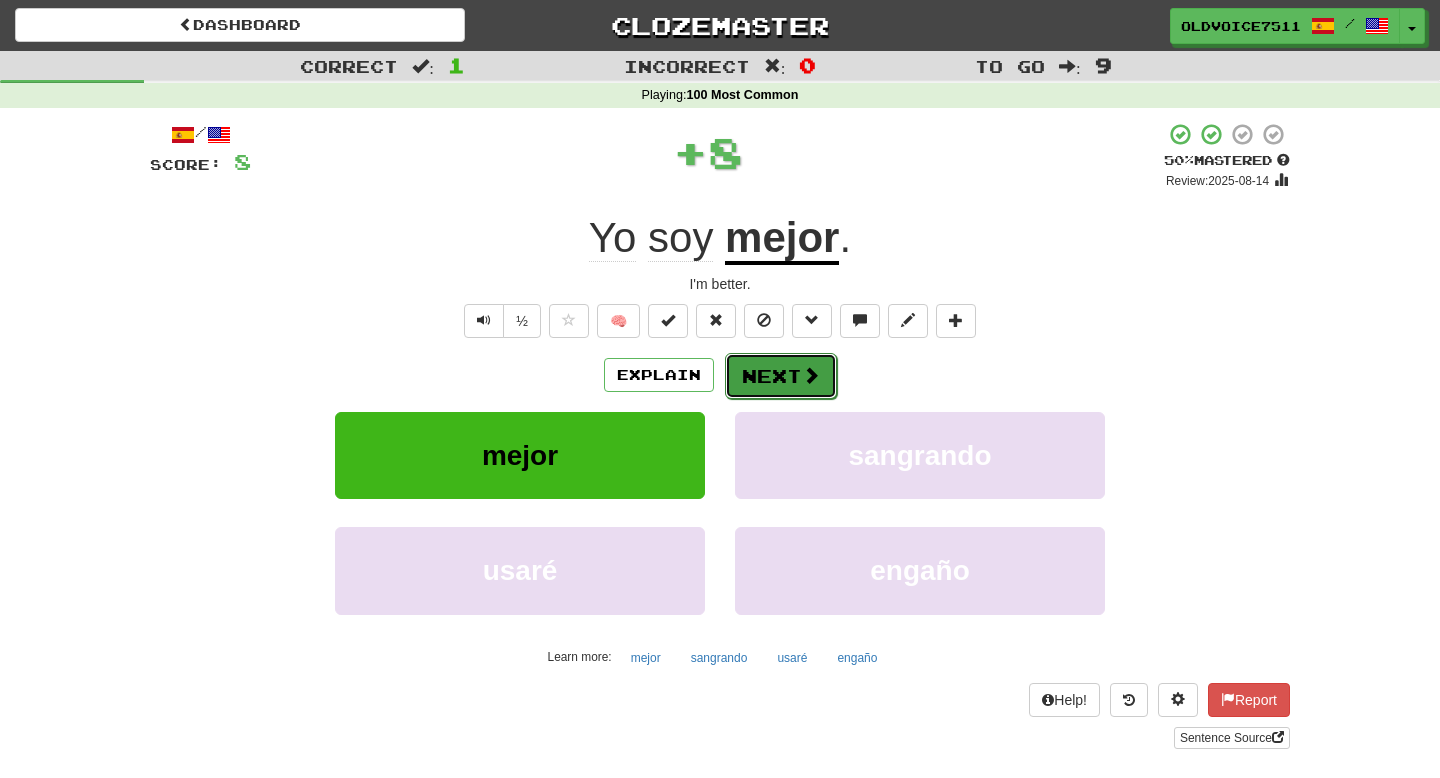 click on "Next" at bounding box center [781, 376] 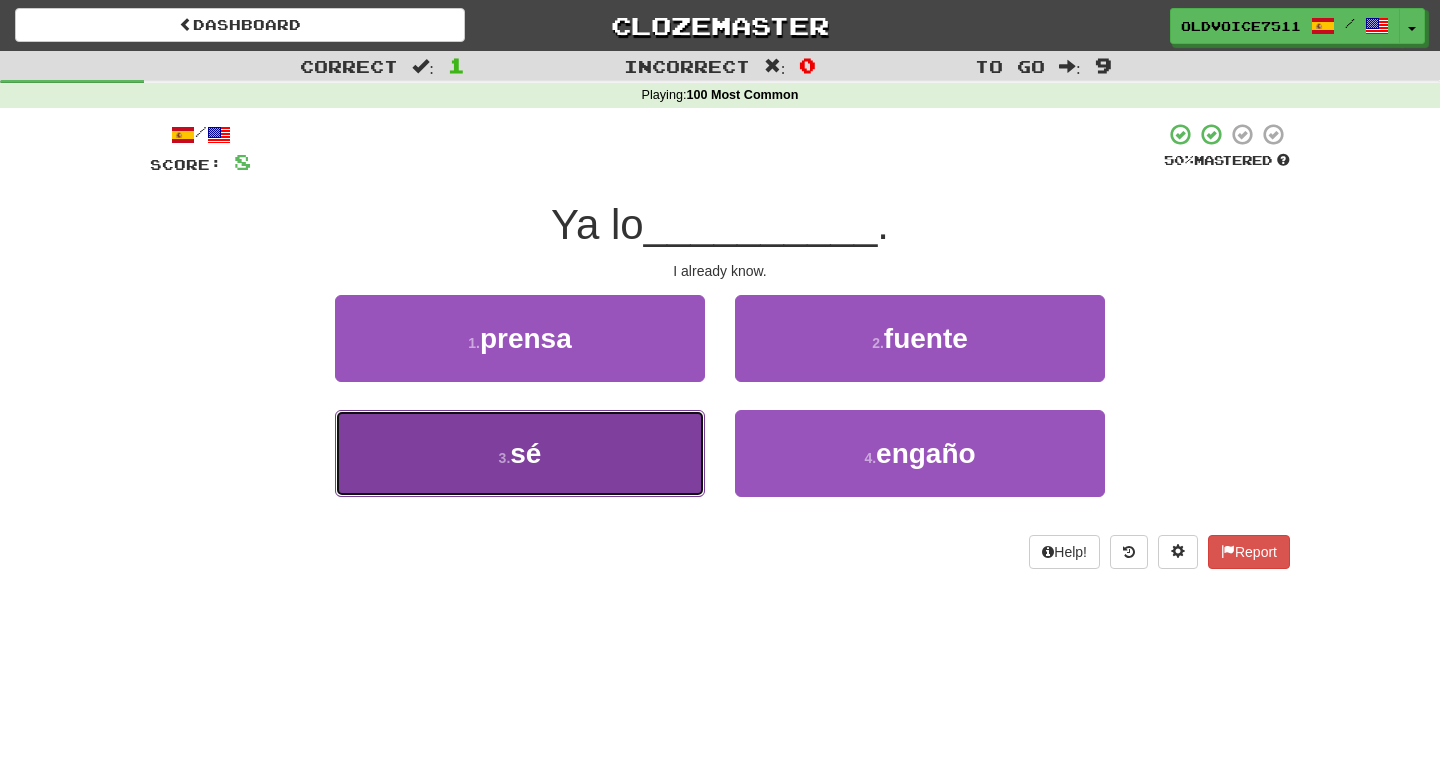 click on "3 .  sé" at bounding box center (520, 453) 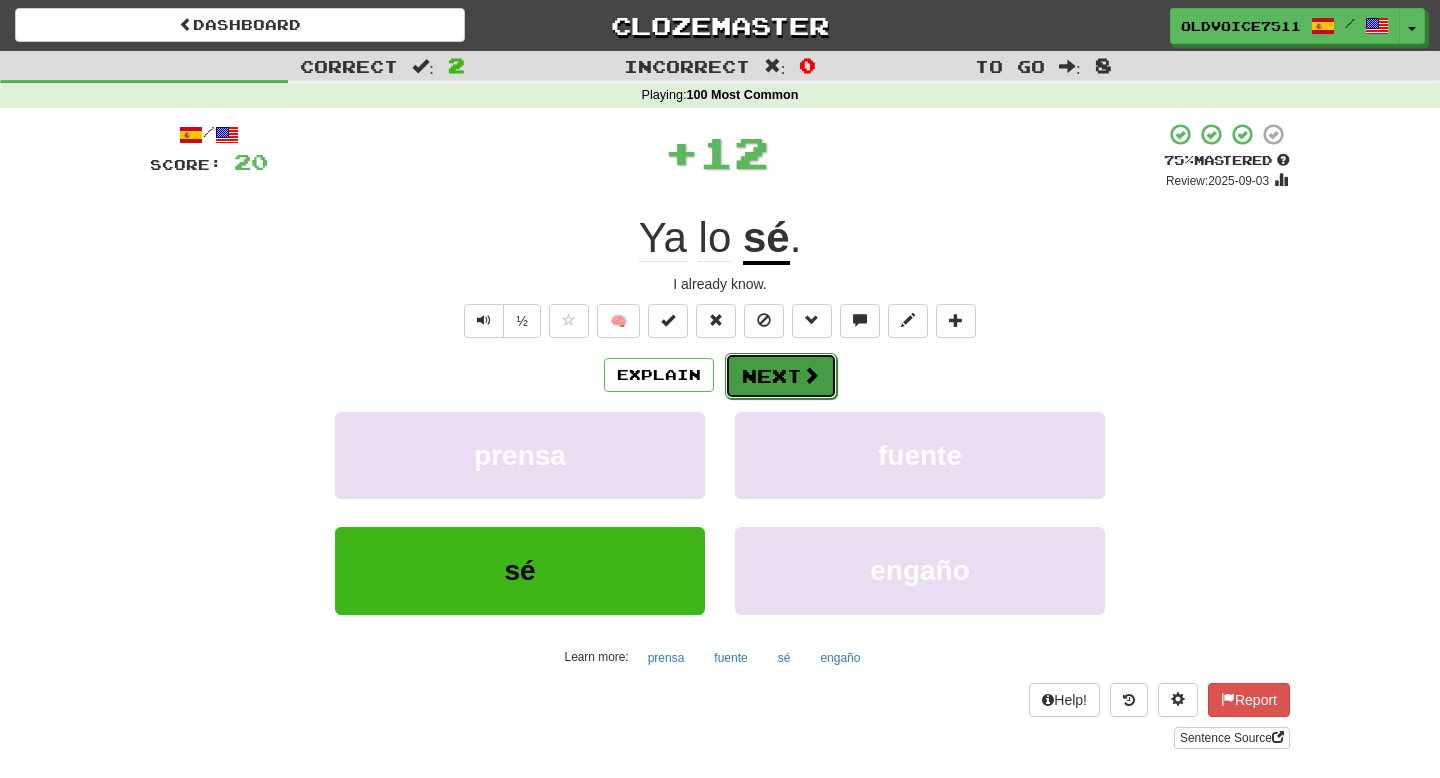 click on "Next" at bounding box center (781, 376) 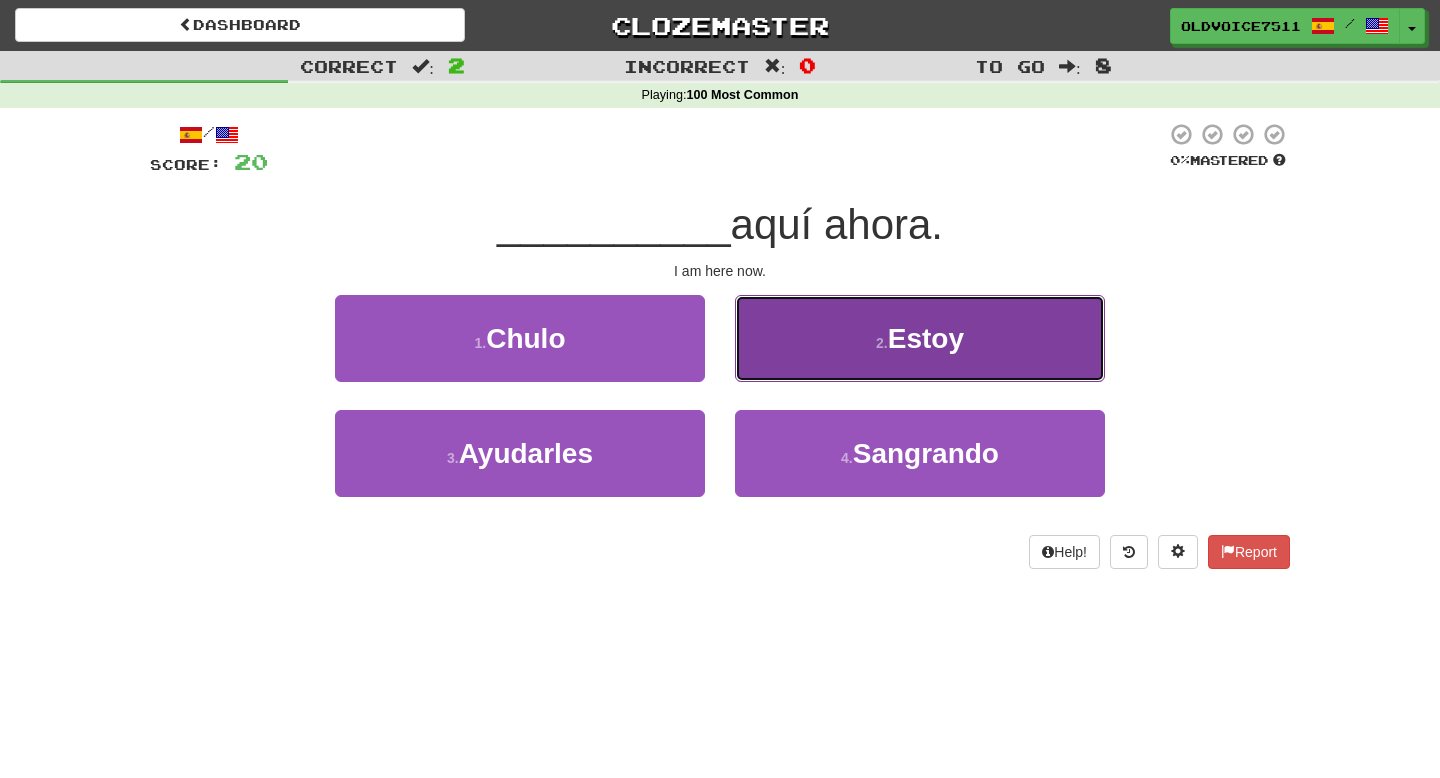 click on "2 .  Estoy" at bounding box center (920, 338) 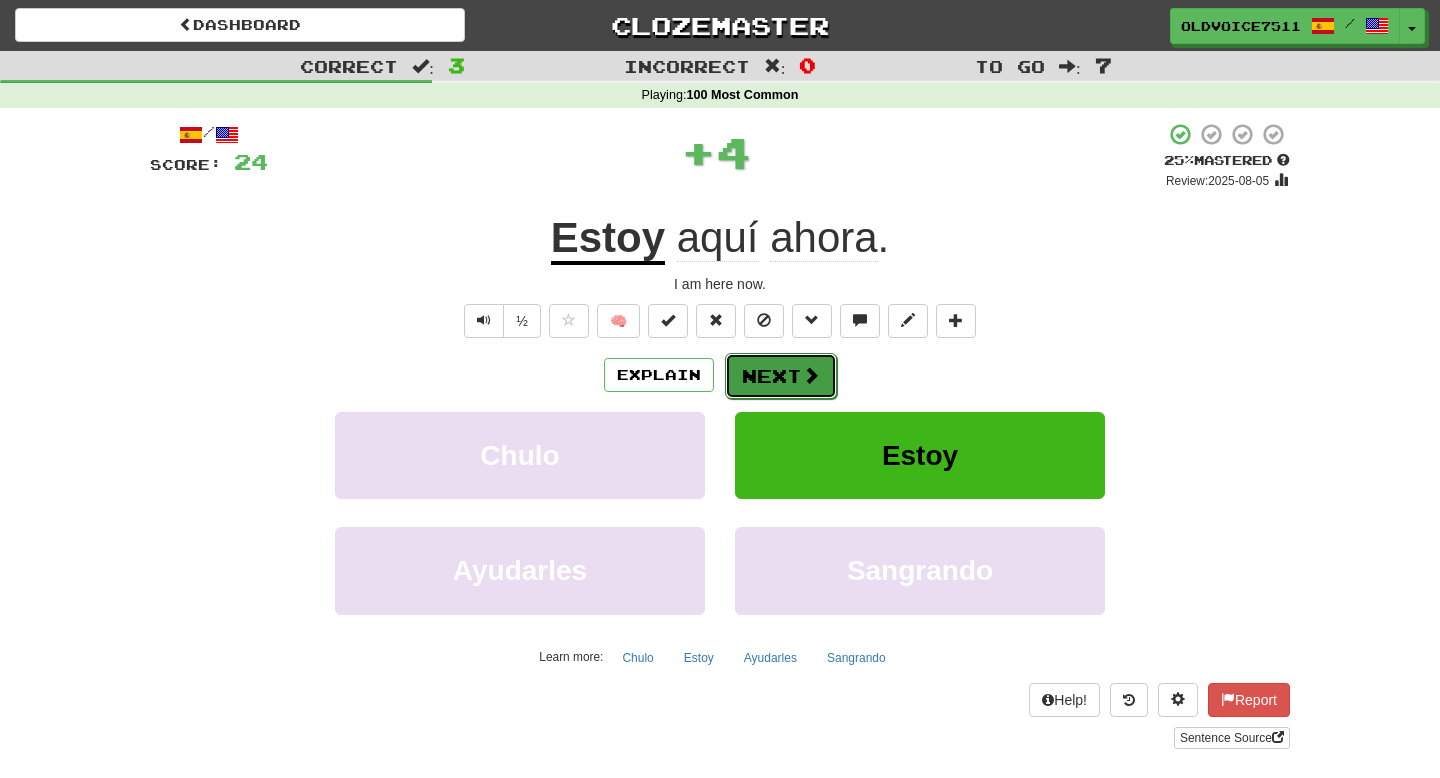 click on "Next" at bounding box center (781, 376) 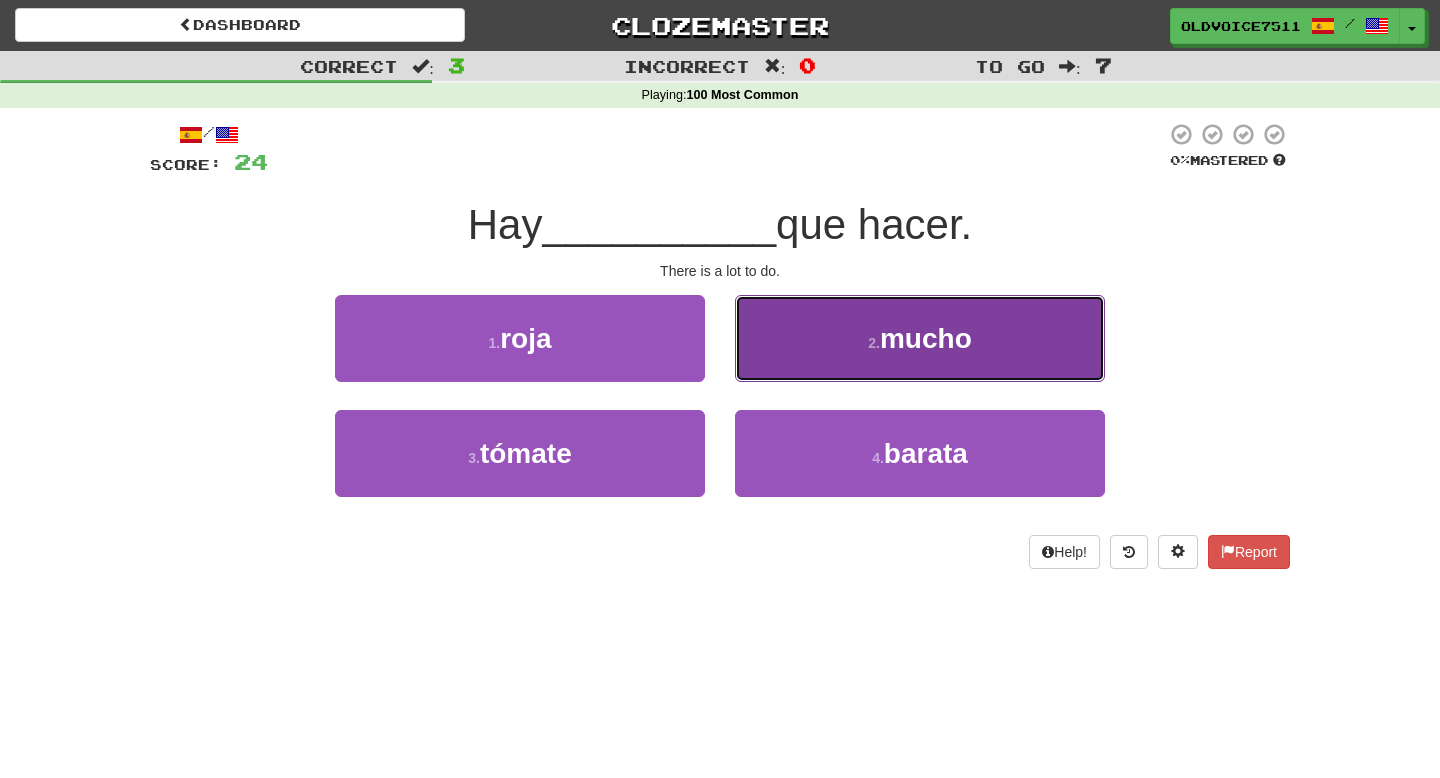 click on "2 .  mucho" at bounding box center [920, 338] 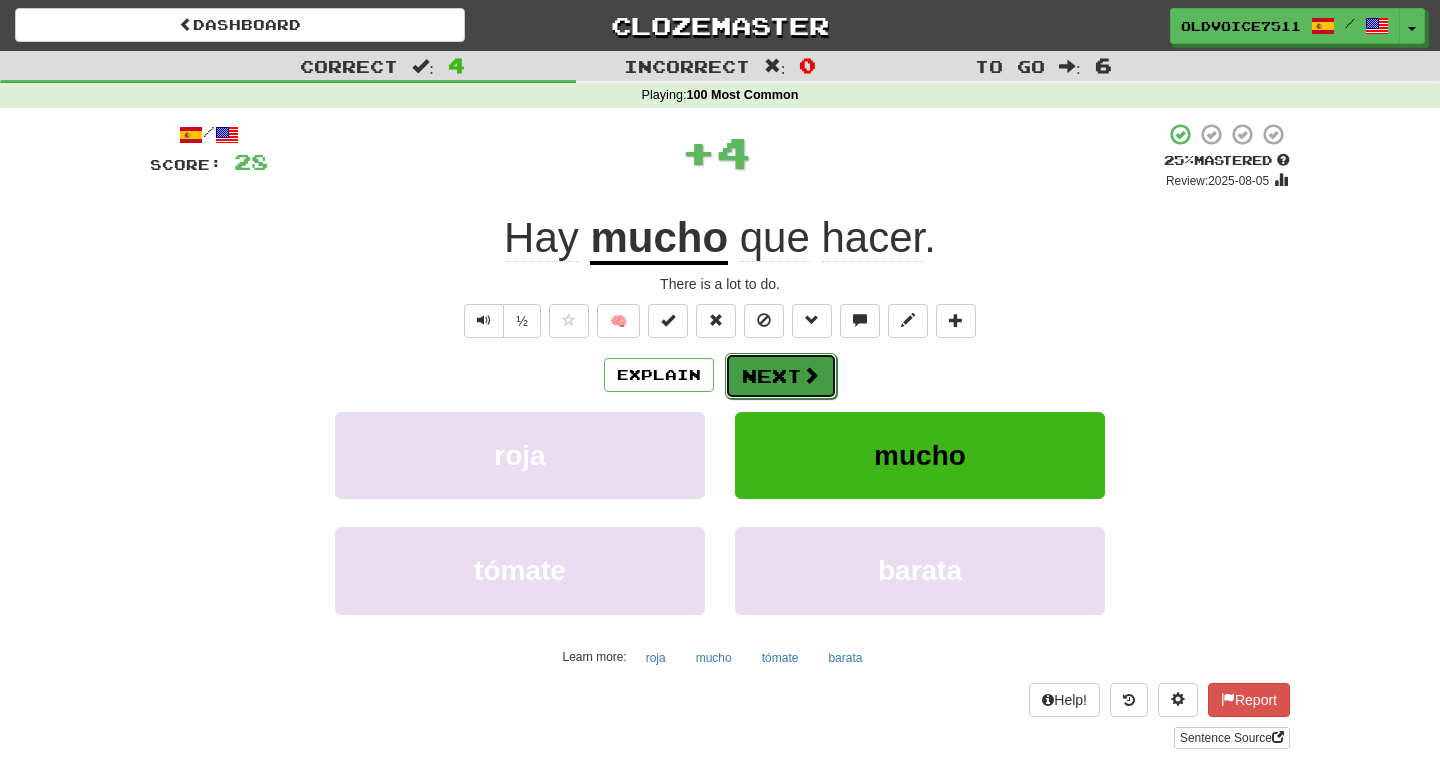 click on "Next" at bounding box center (781, 376) 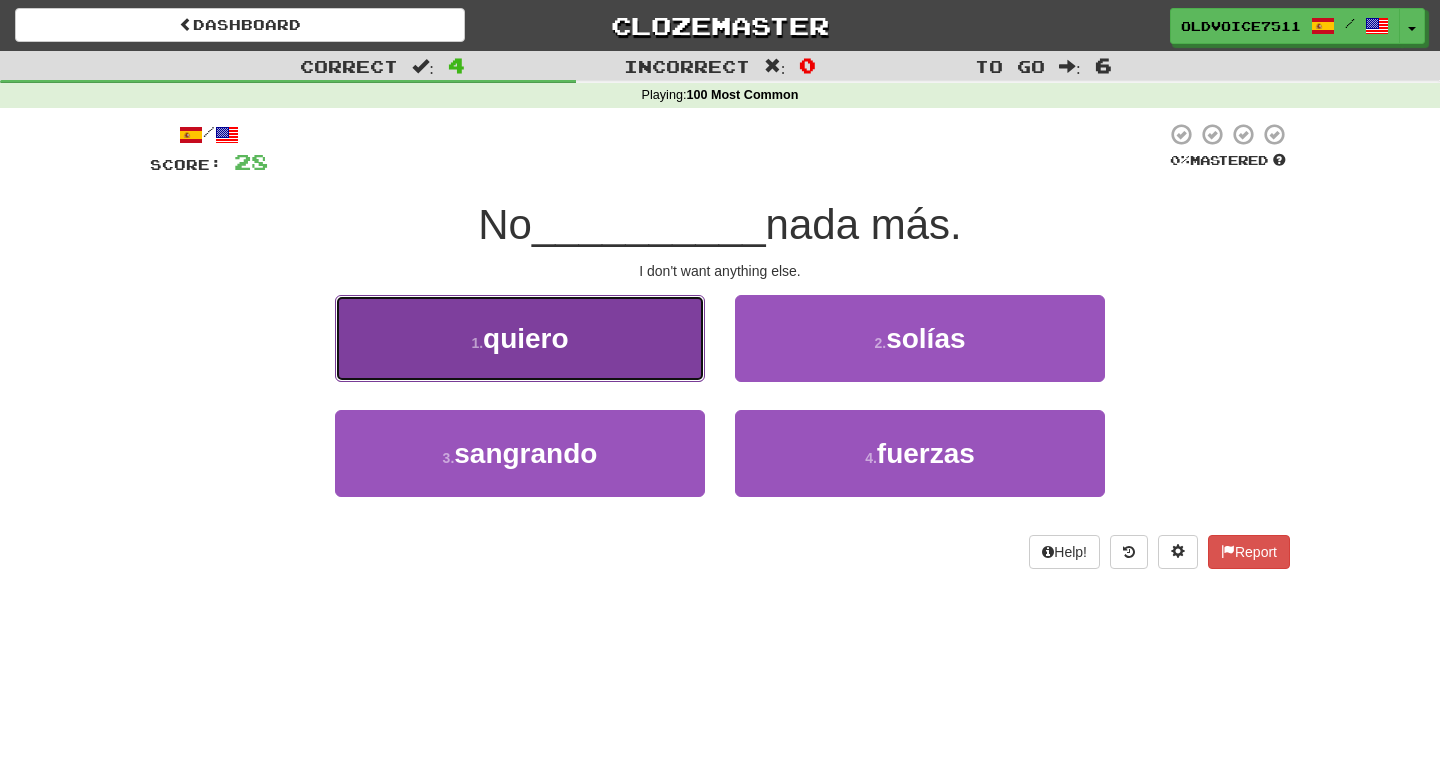 click on "1 .  quiero" at bounding box center [520, 338] 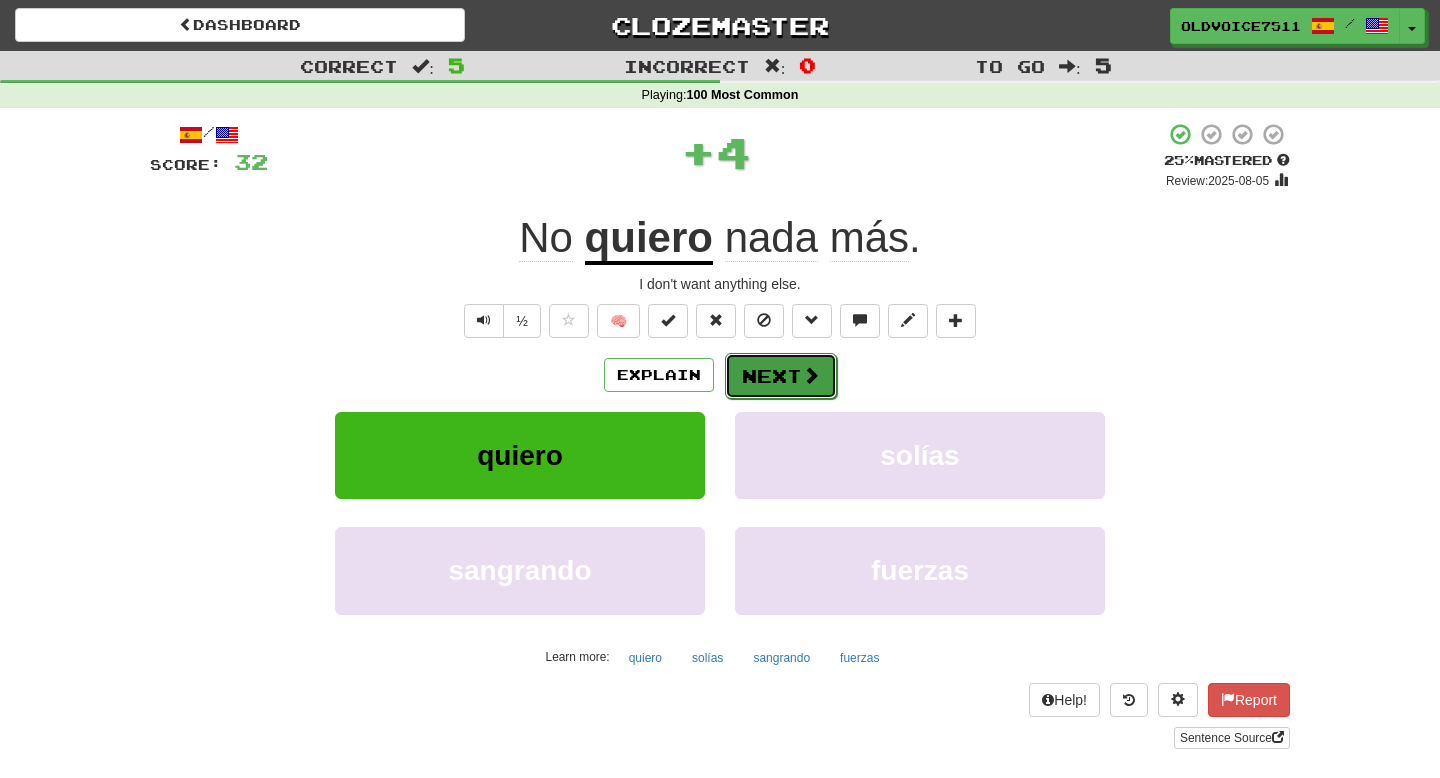 click on "Next" at bounding box center [781, 376] 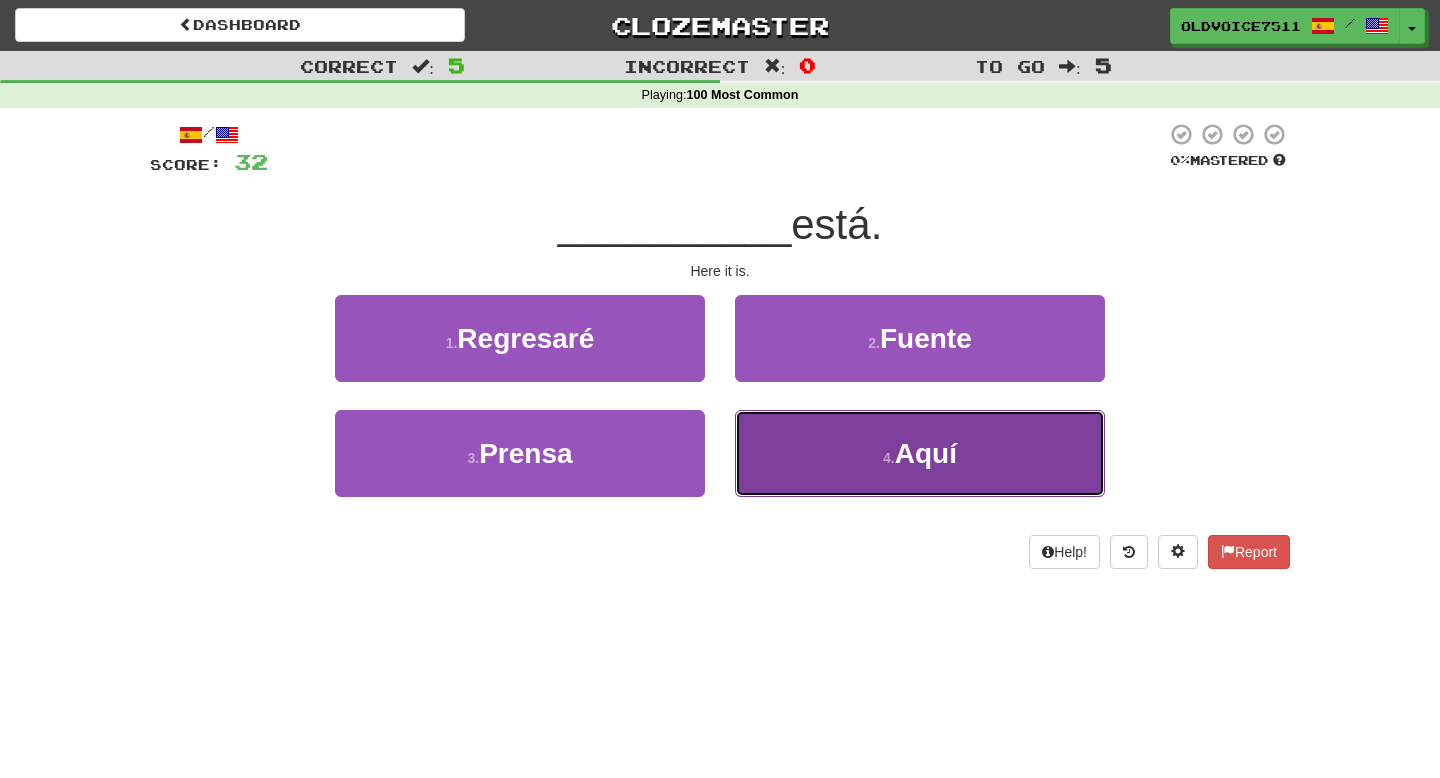 click on "4 .  Aquí" at bounding box center (920, 453) 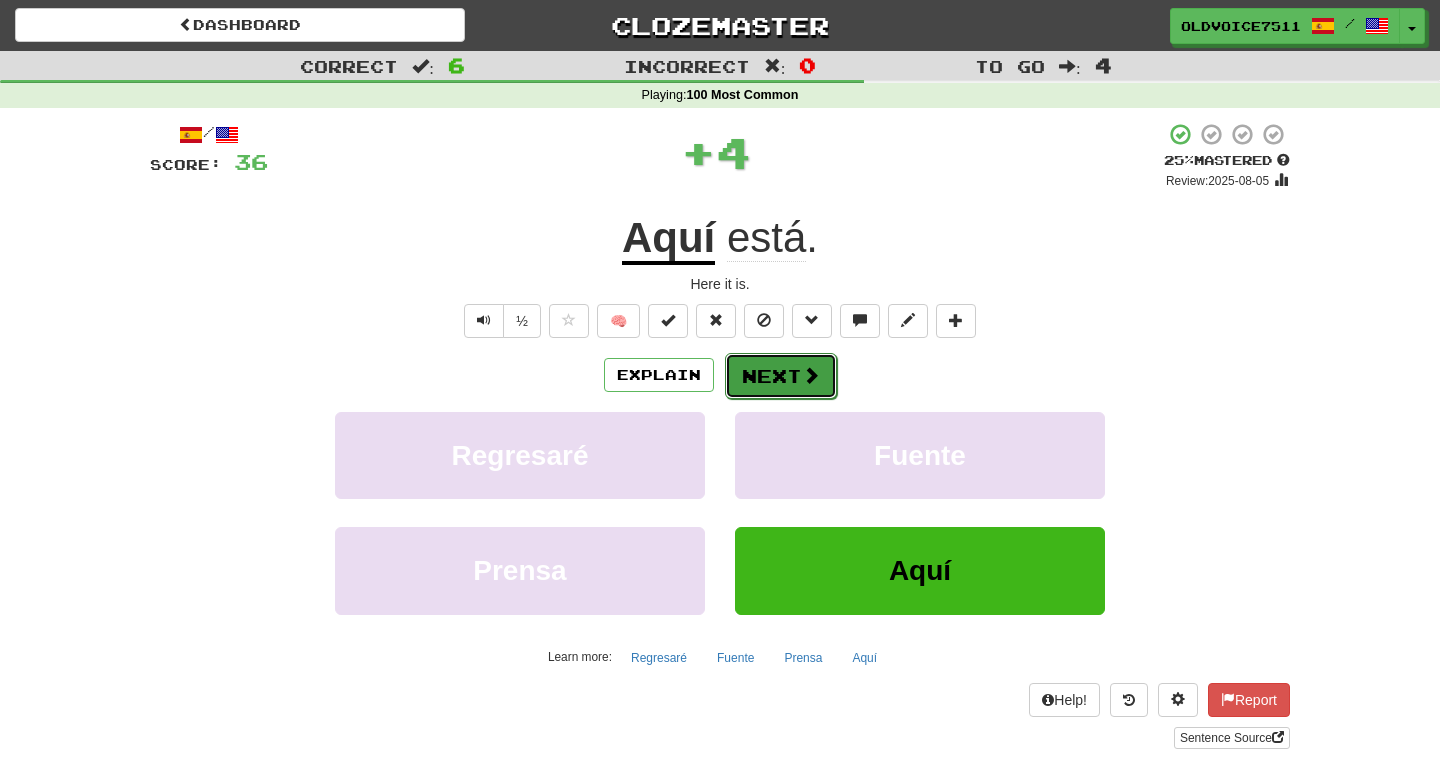 click on "Next" at bounding box center [781, 376] 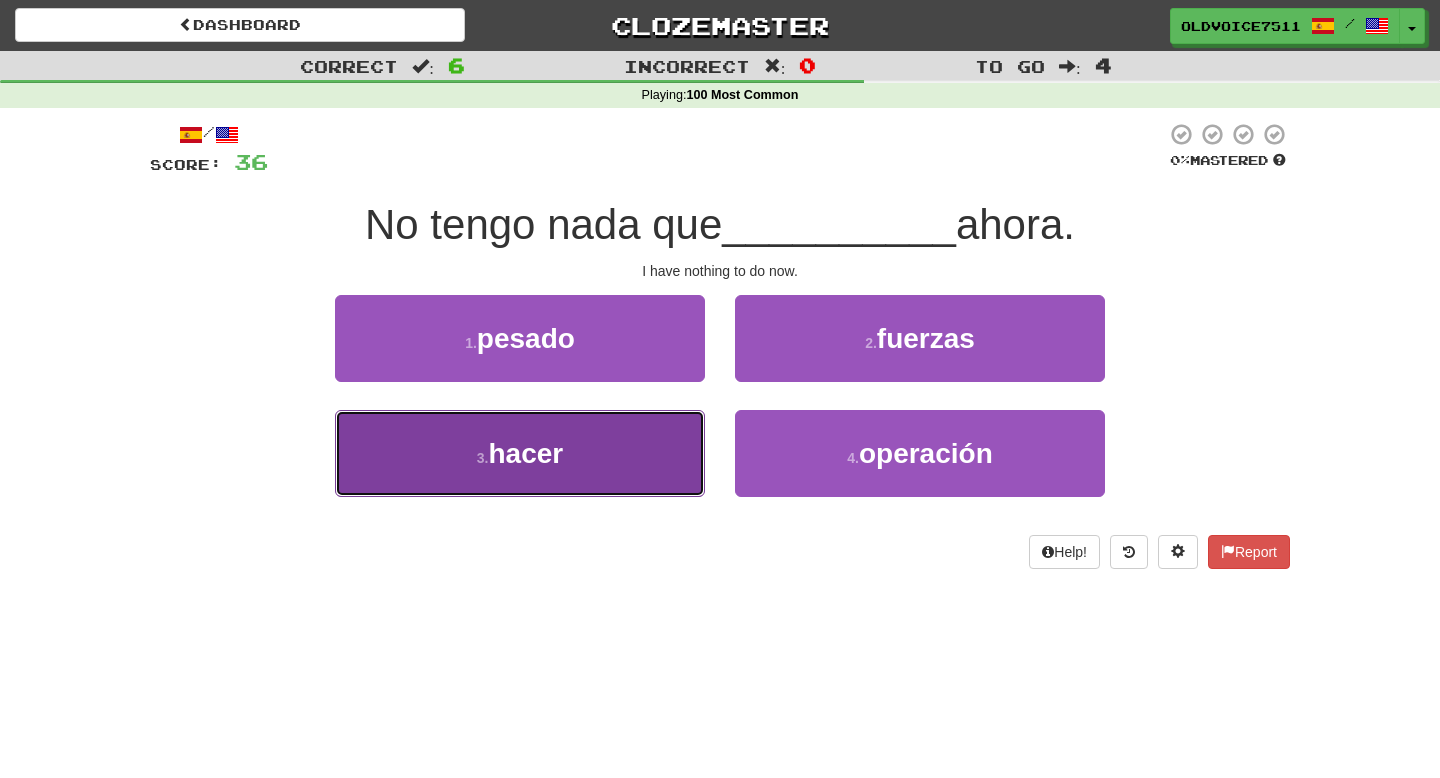 click on "3 .  hacer" at bounding box center (520, 453) 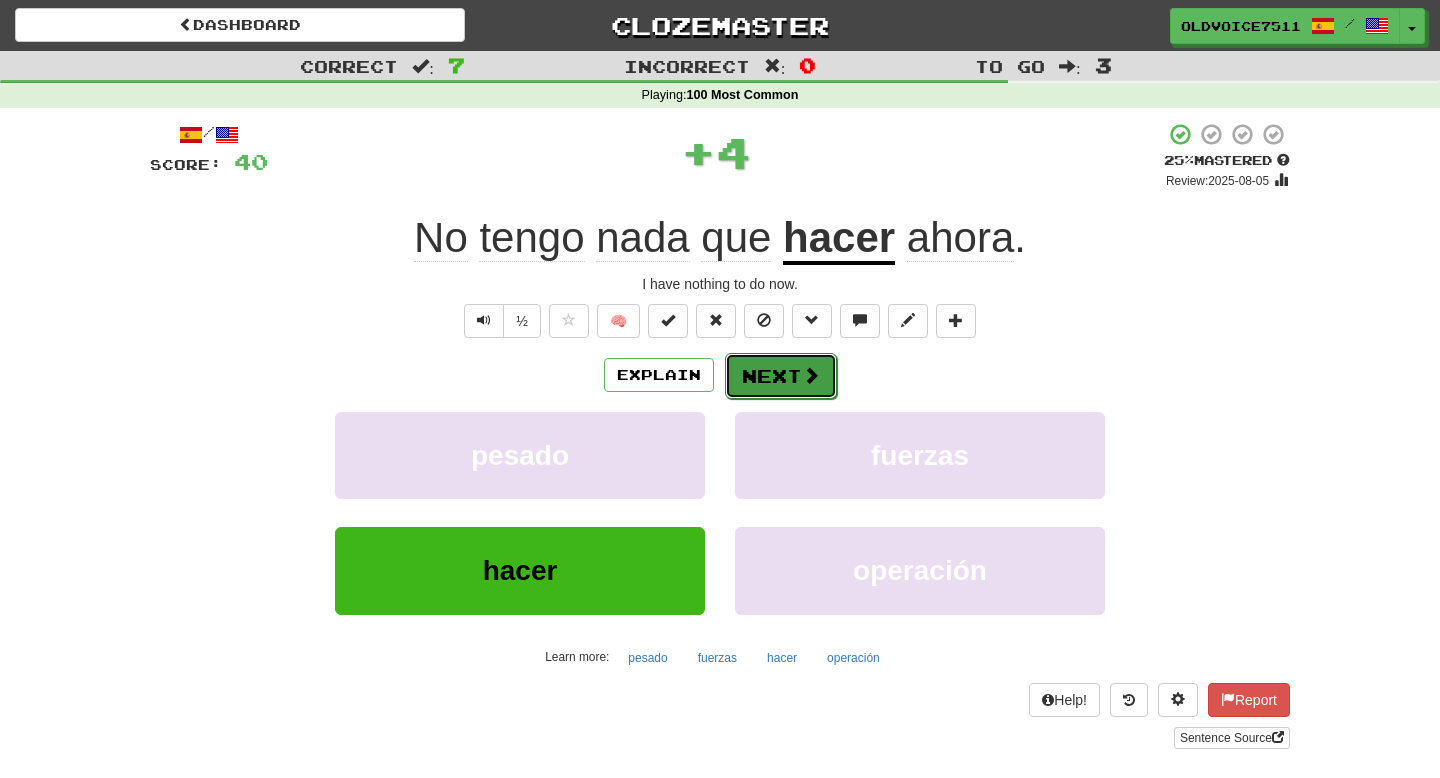 click on "Next" at bounding box center (781, 376) 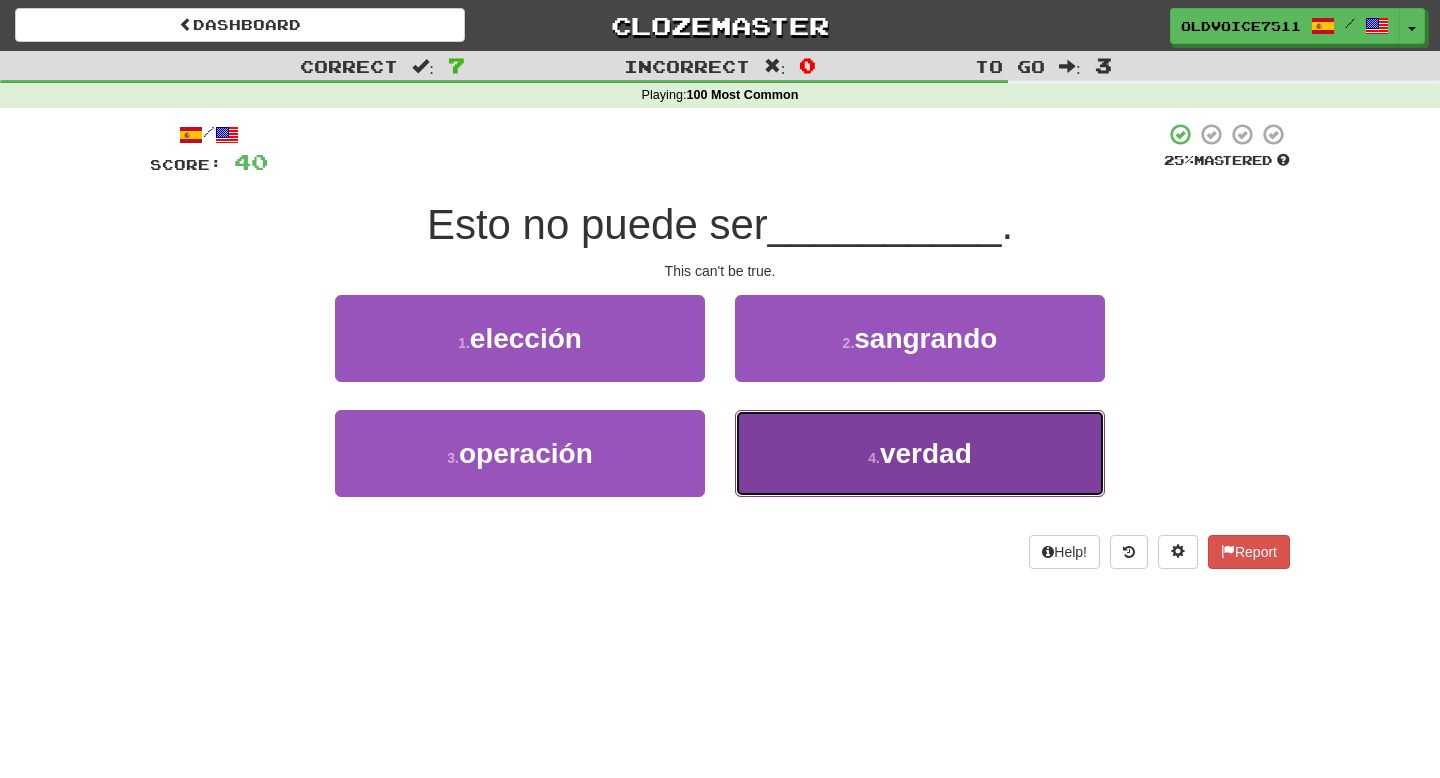 click on "verdad" at bounding box center (926, 453) 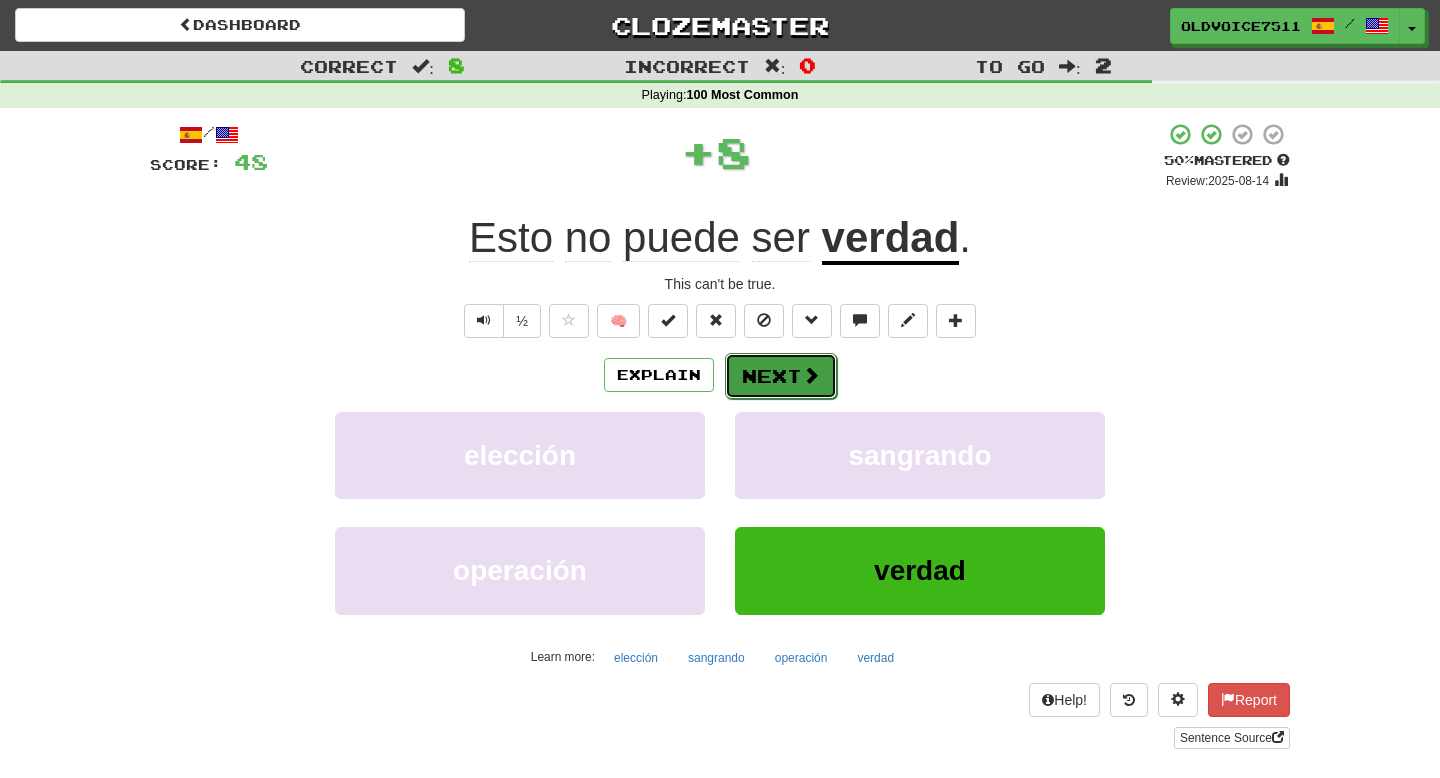 click on "Next" at bounding box center [781, 376] 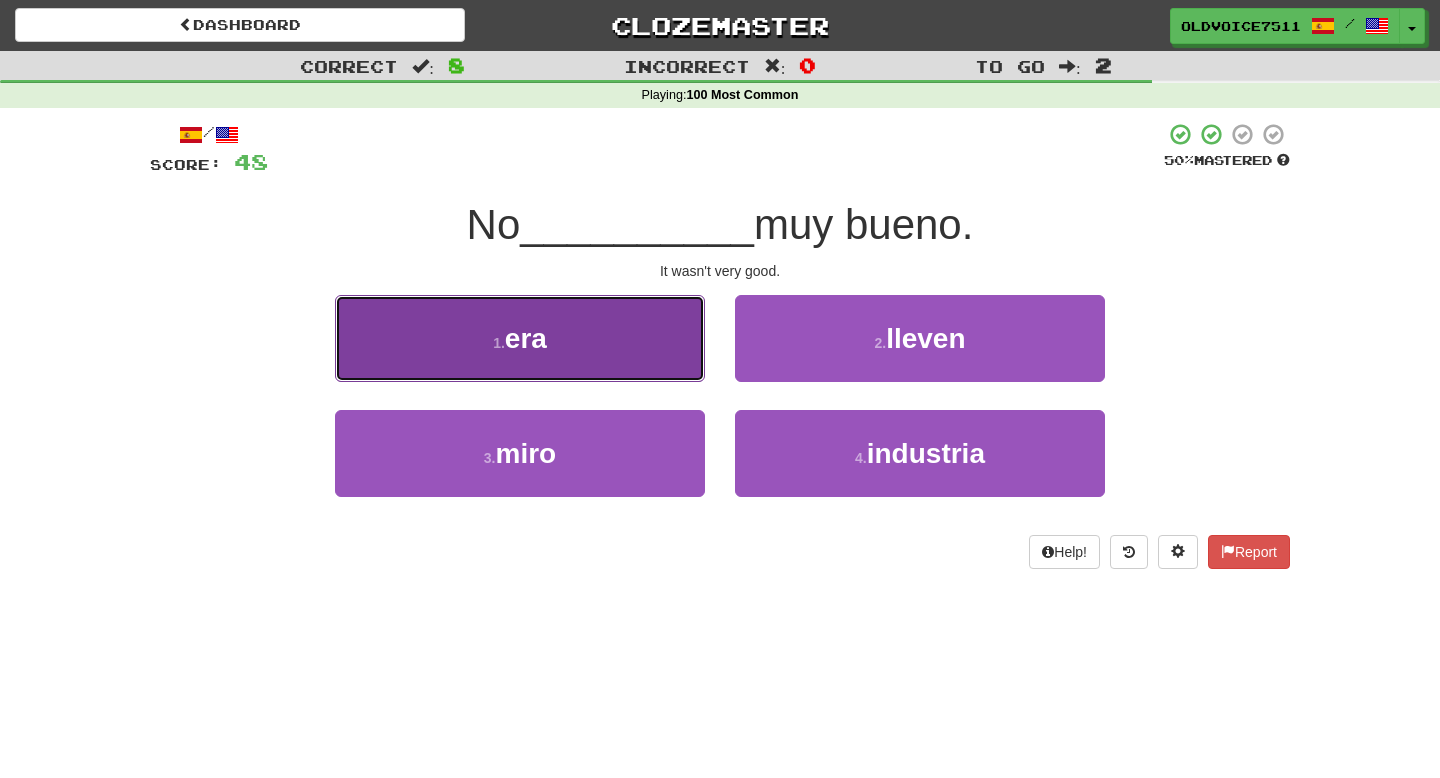 click on "1 .  era" at bounding box center [520, 338] 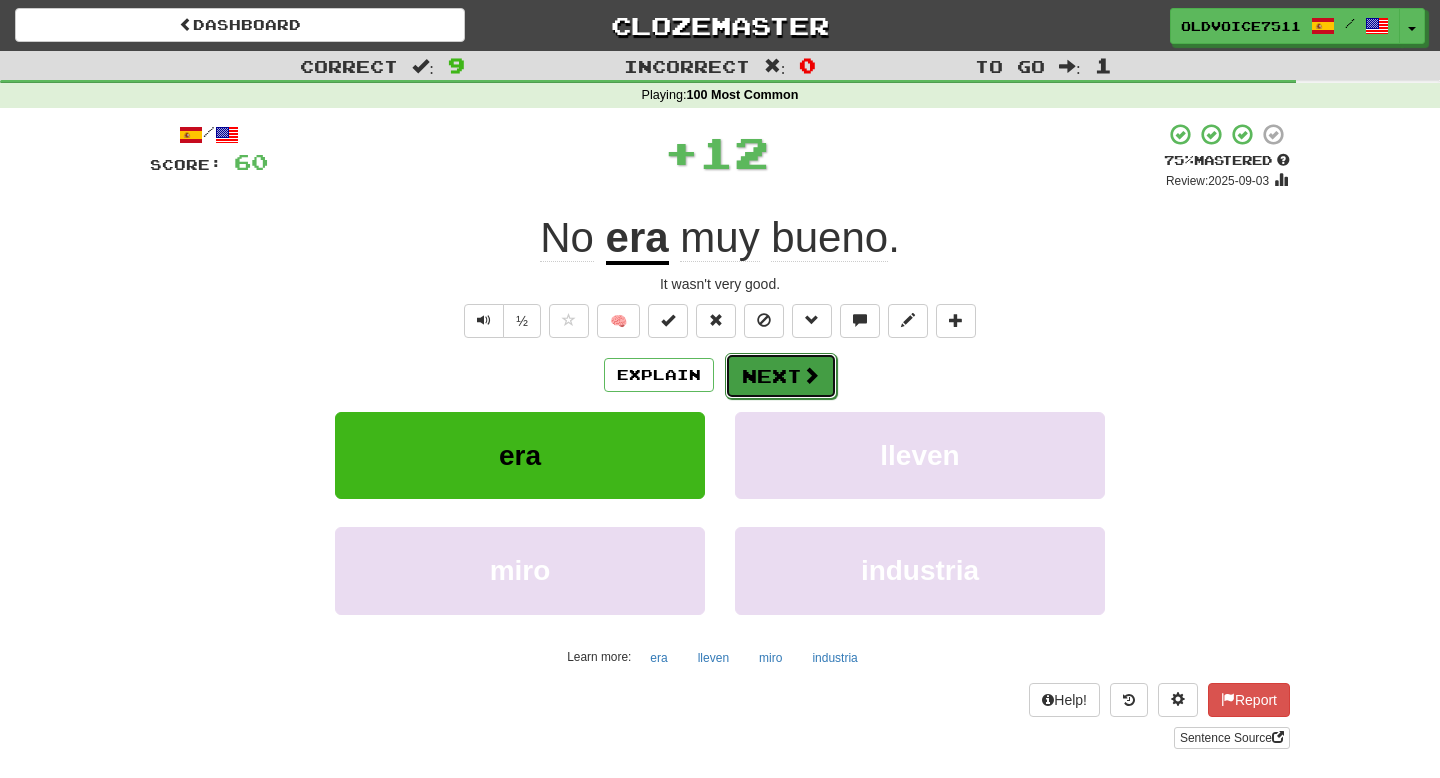 click on "Next" at bounding box center [781, 376] 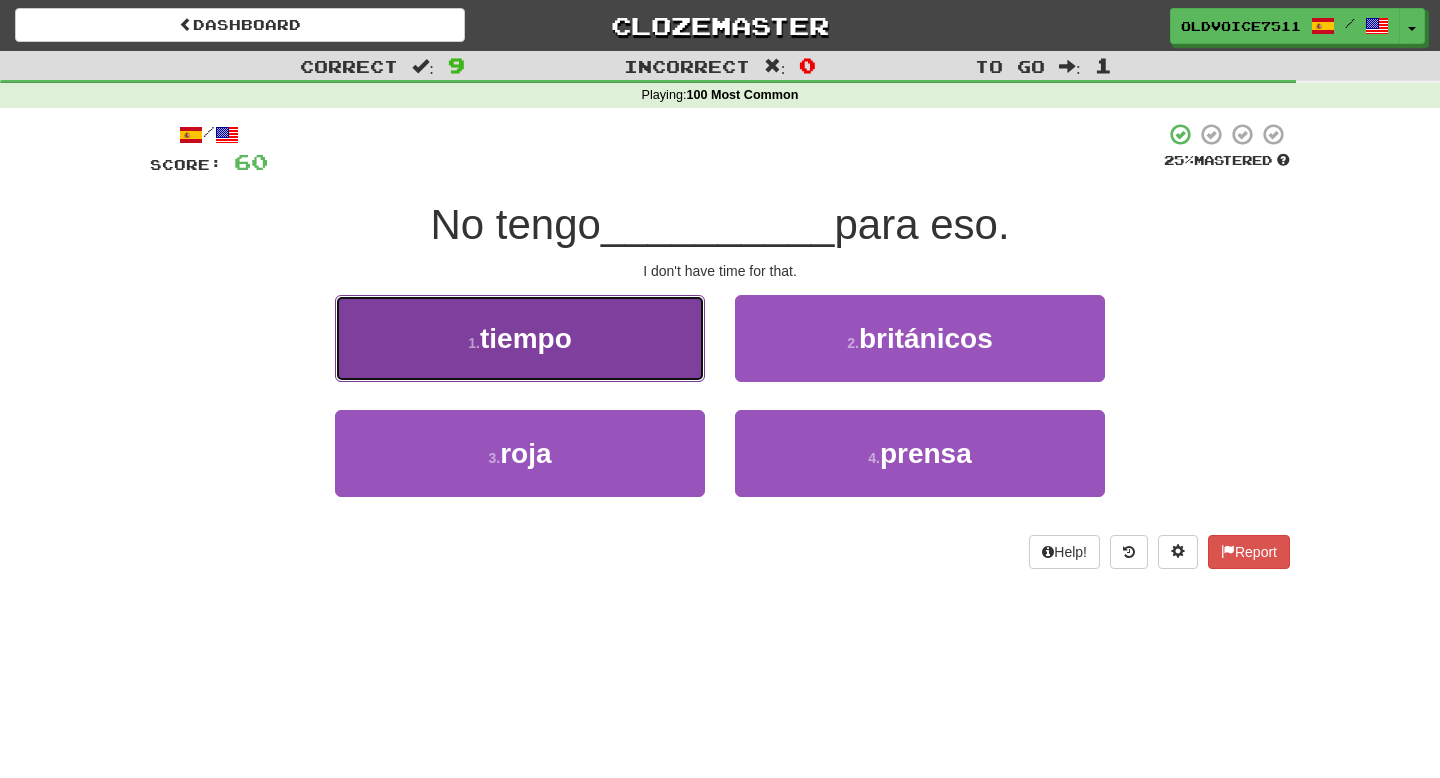 click on "1 .  tiempo" at bounding box center [520, 338] 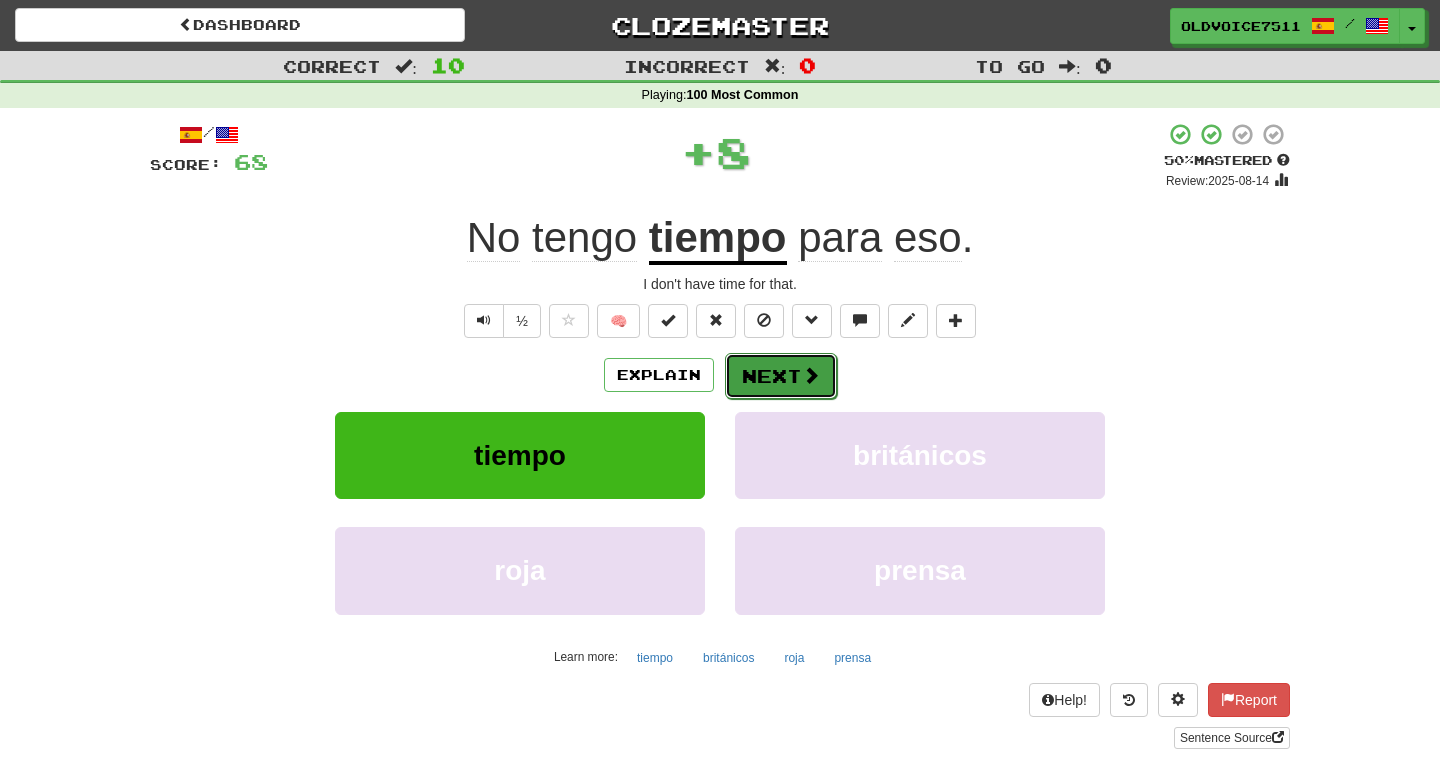 click on "Next" at bounding box center (781, 376) 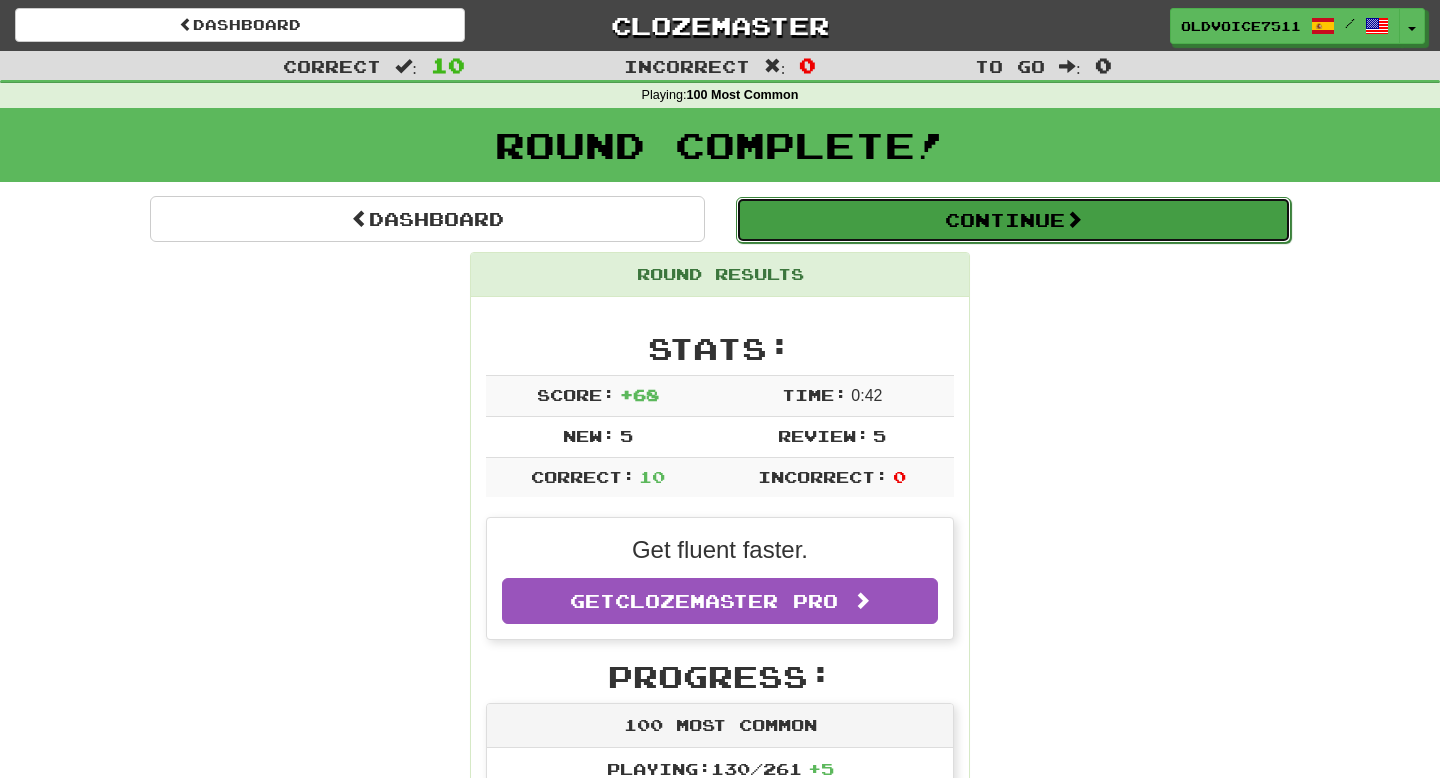 click on "Continue" at bounding box center (1013, 220) 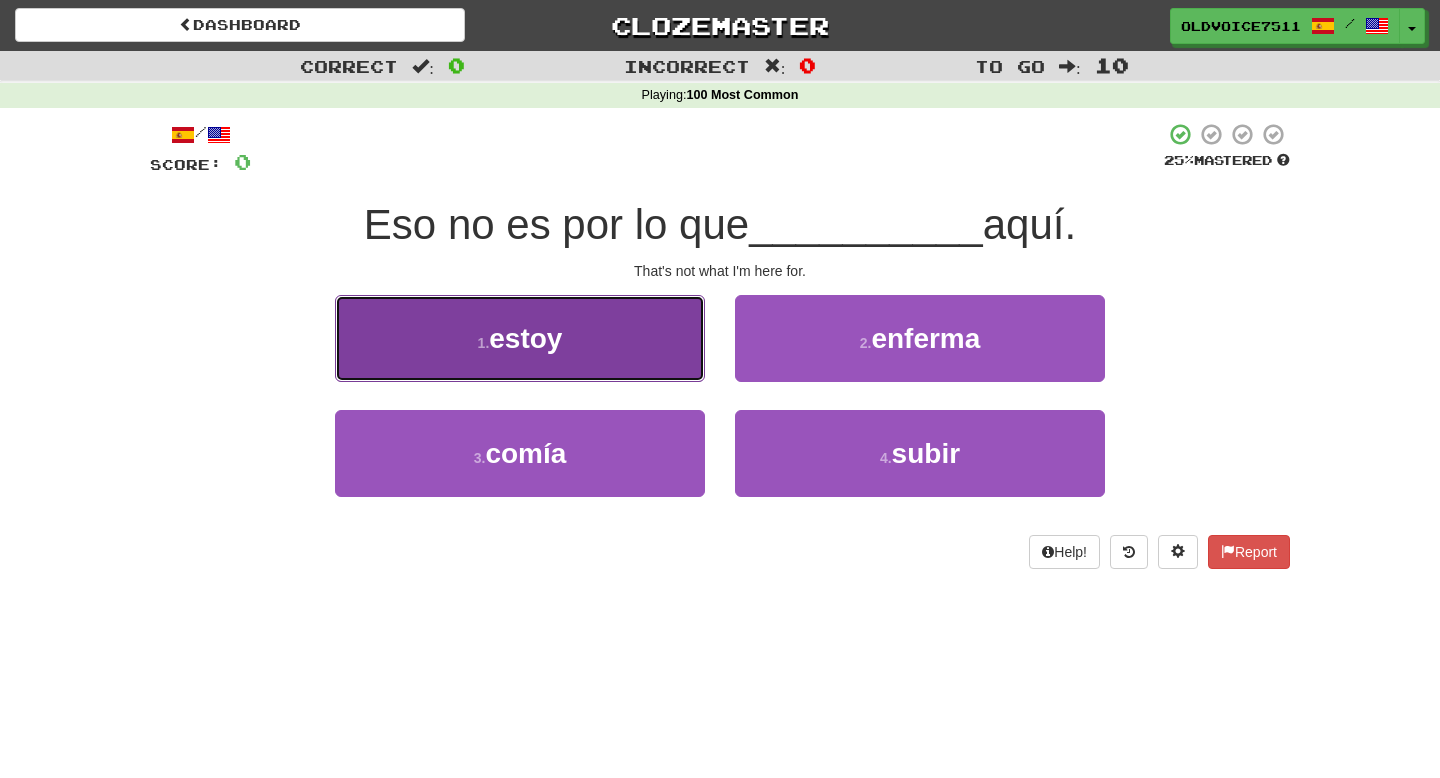 click on "1 .  estoy" at bounding box center (520, 338) 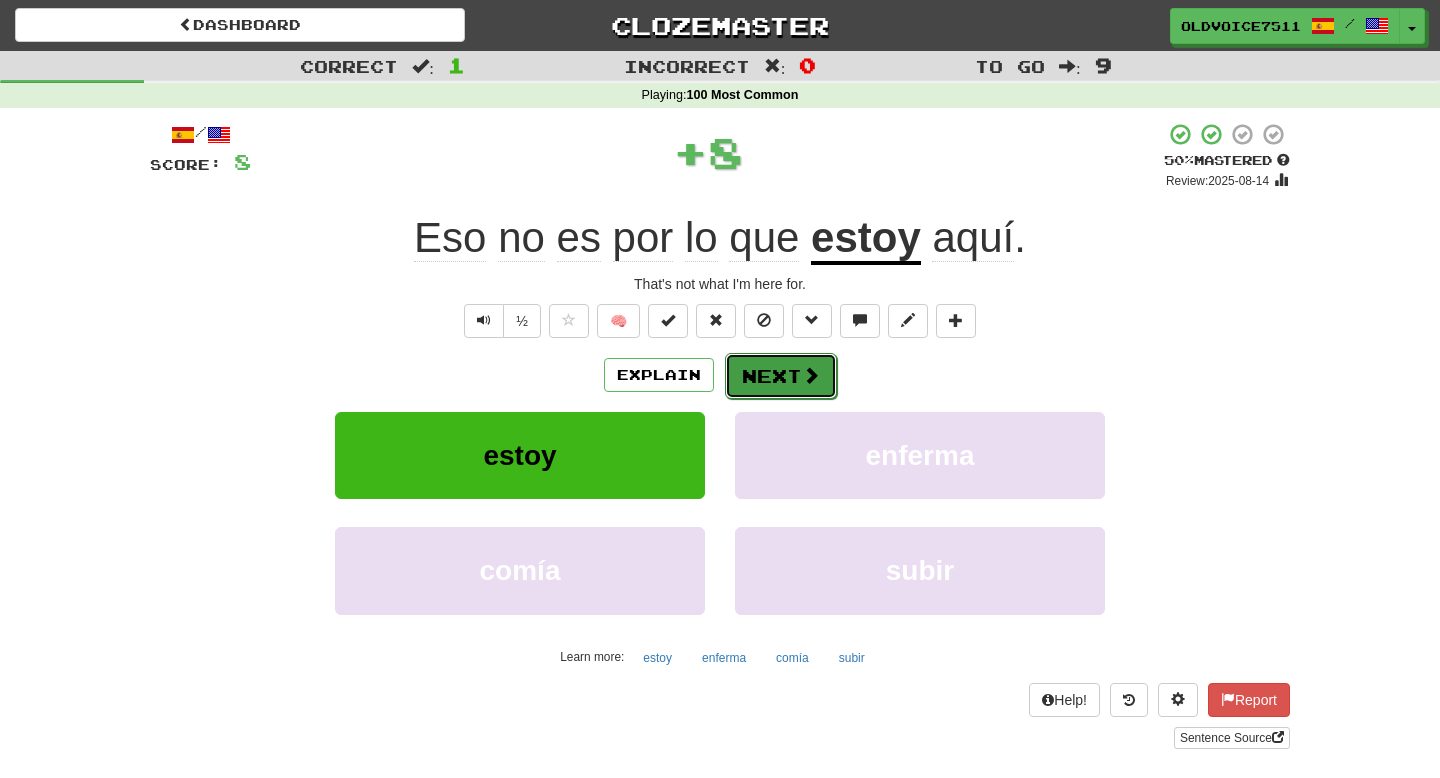 click on "Next" at bounding box center [781, 376] 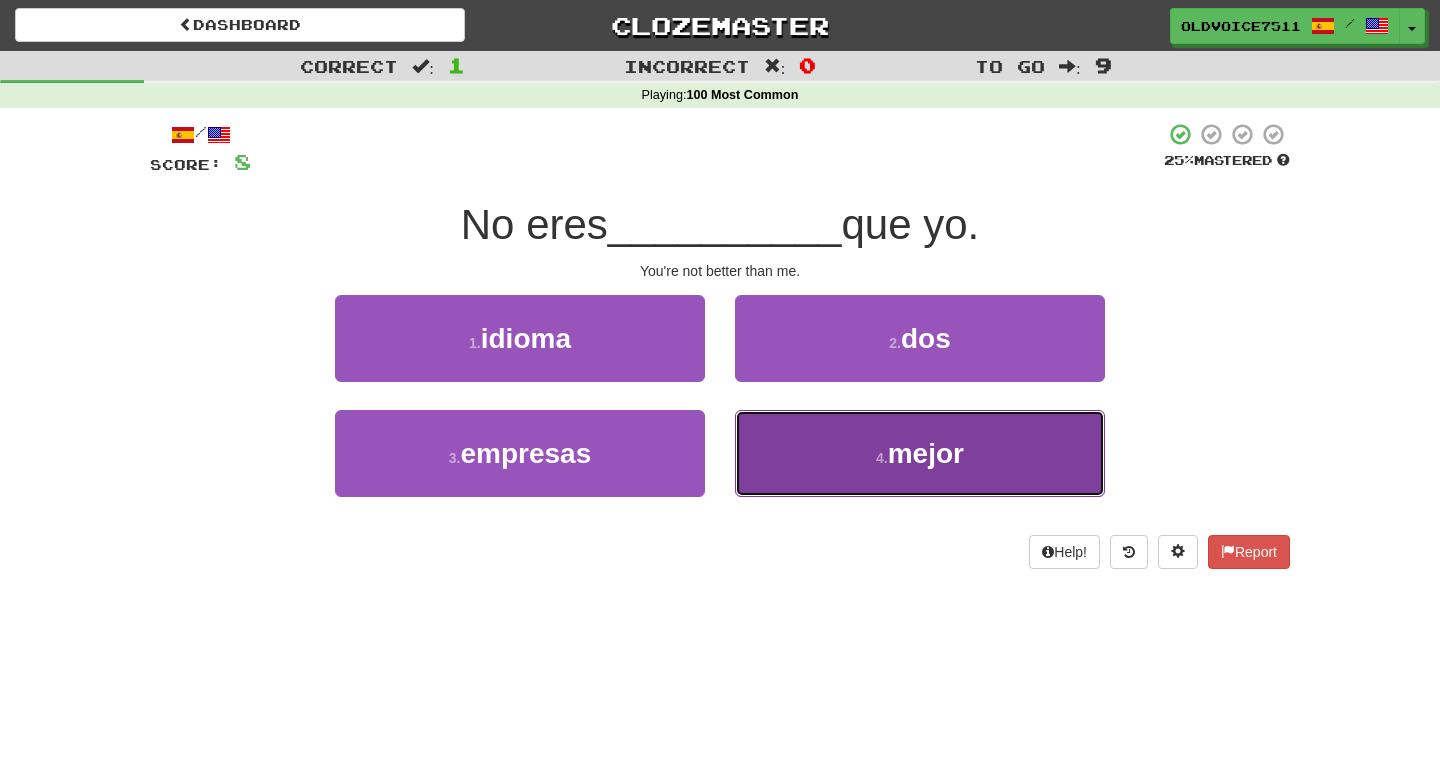 click on "4 .  mejor" at bounding box center (920, 453) 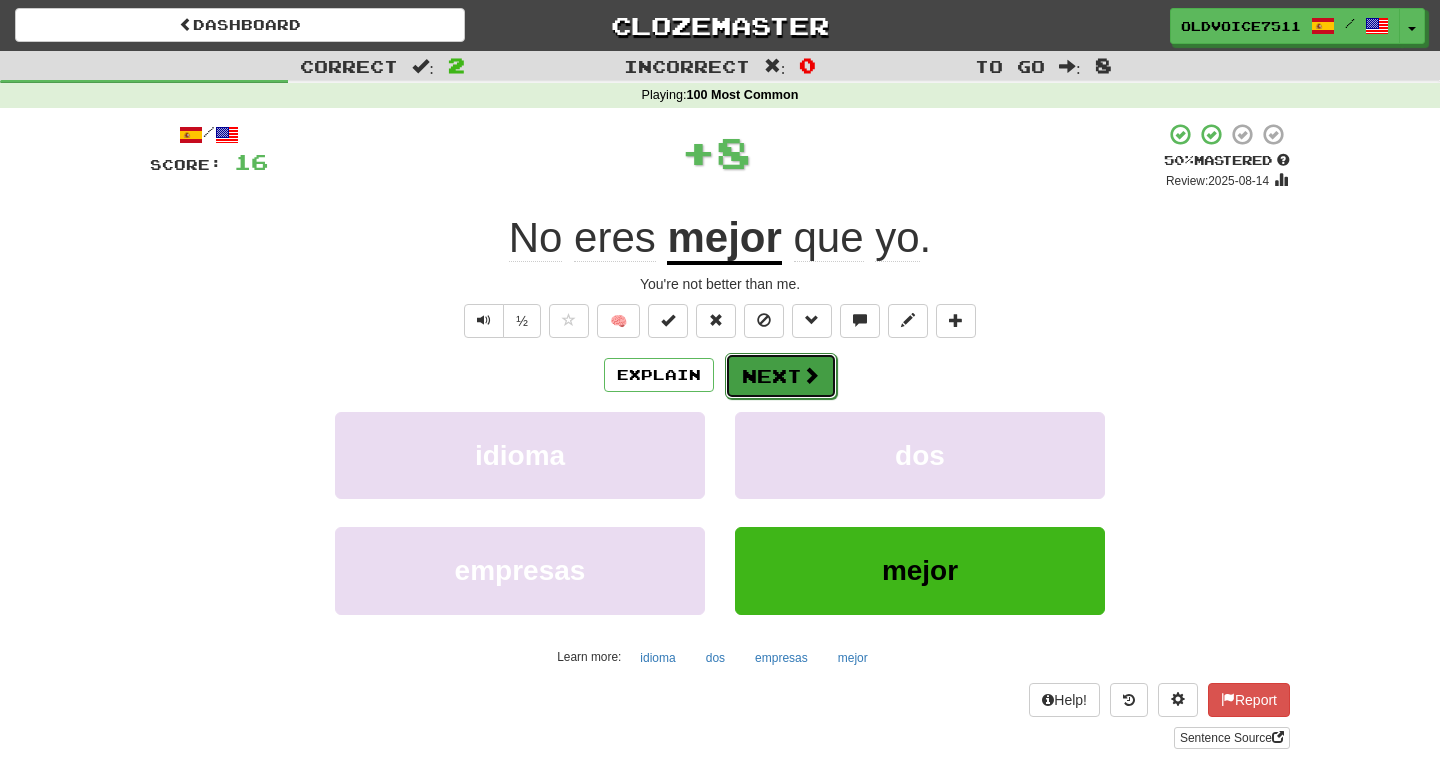 click on "Next" at bounding box center [781, 376] 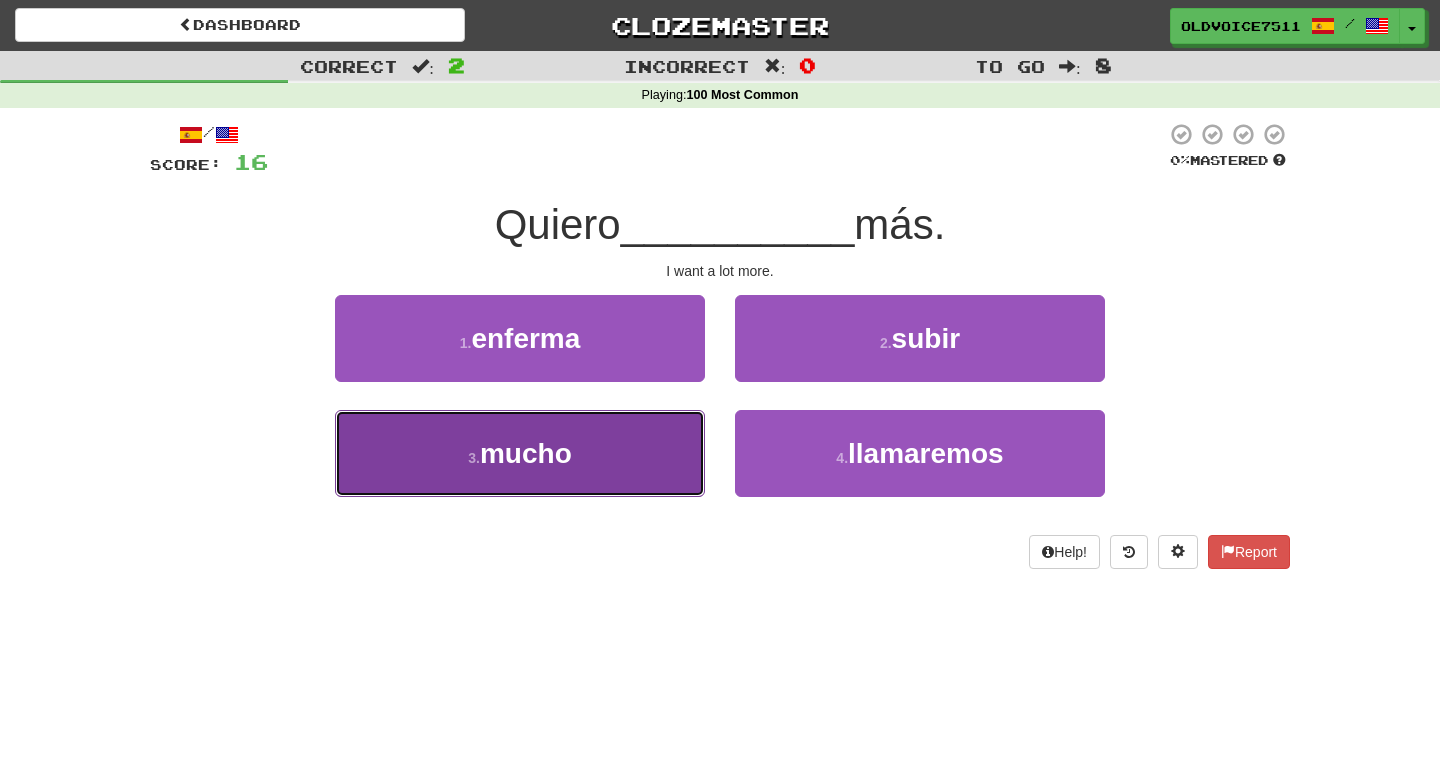 click on "3 .  mucho" at bounding box center (520, 453) 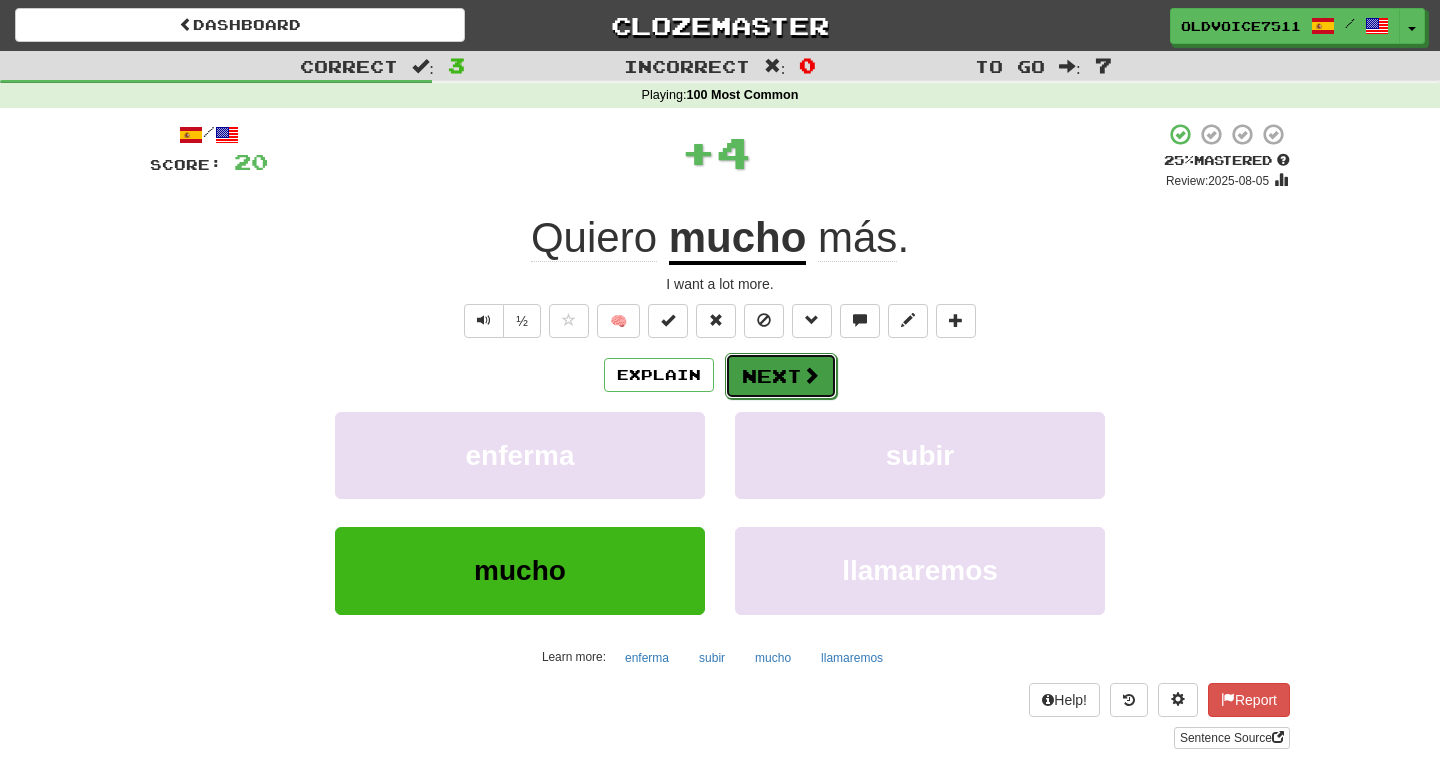 click on "Next" at bounding box center (781, 376) 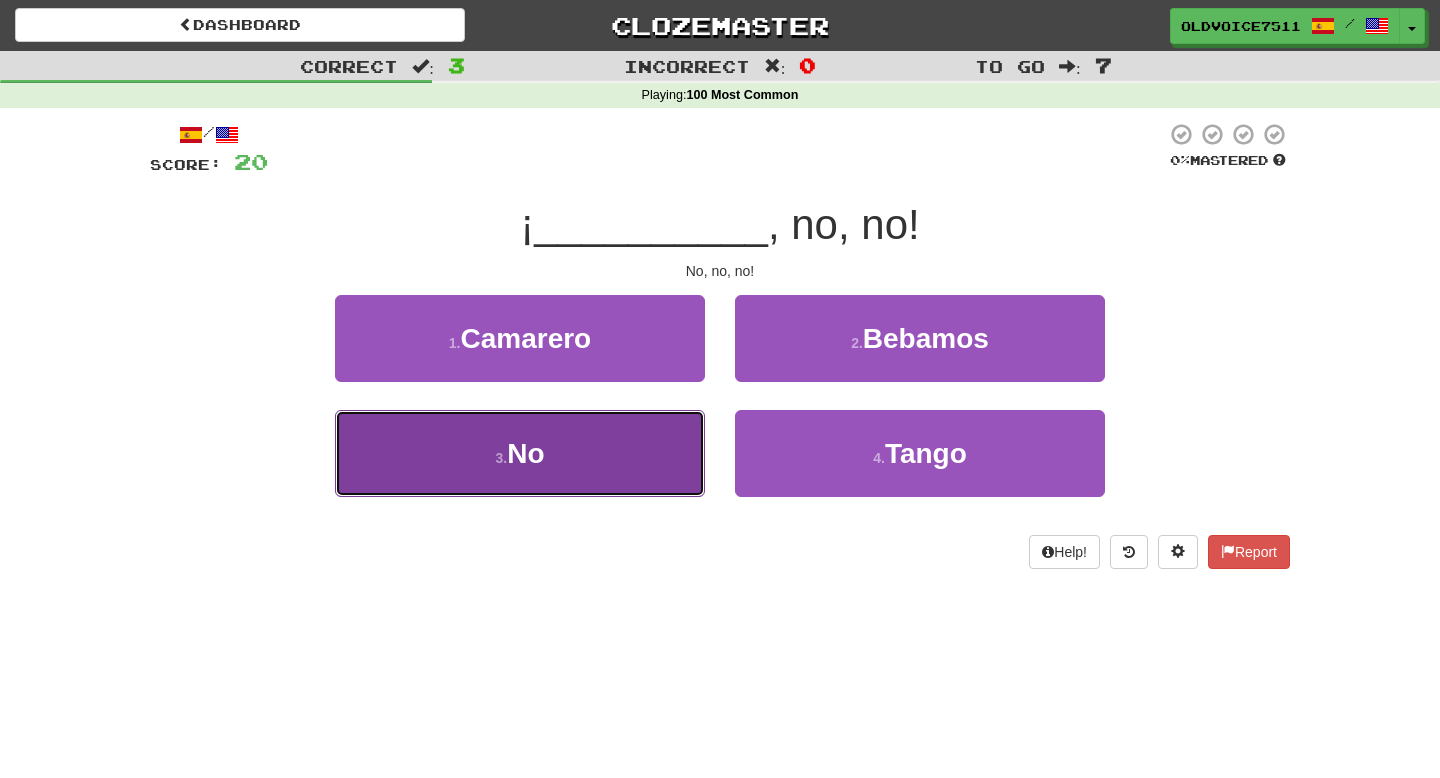 click on "3 .  No" at bounding box center (520, 453) 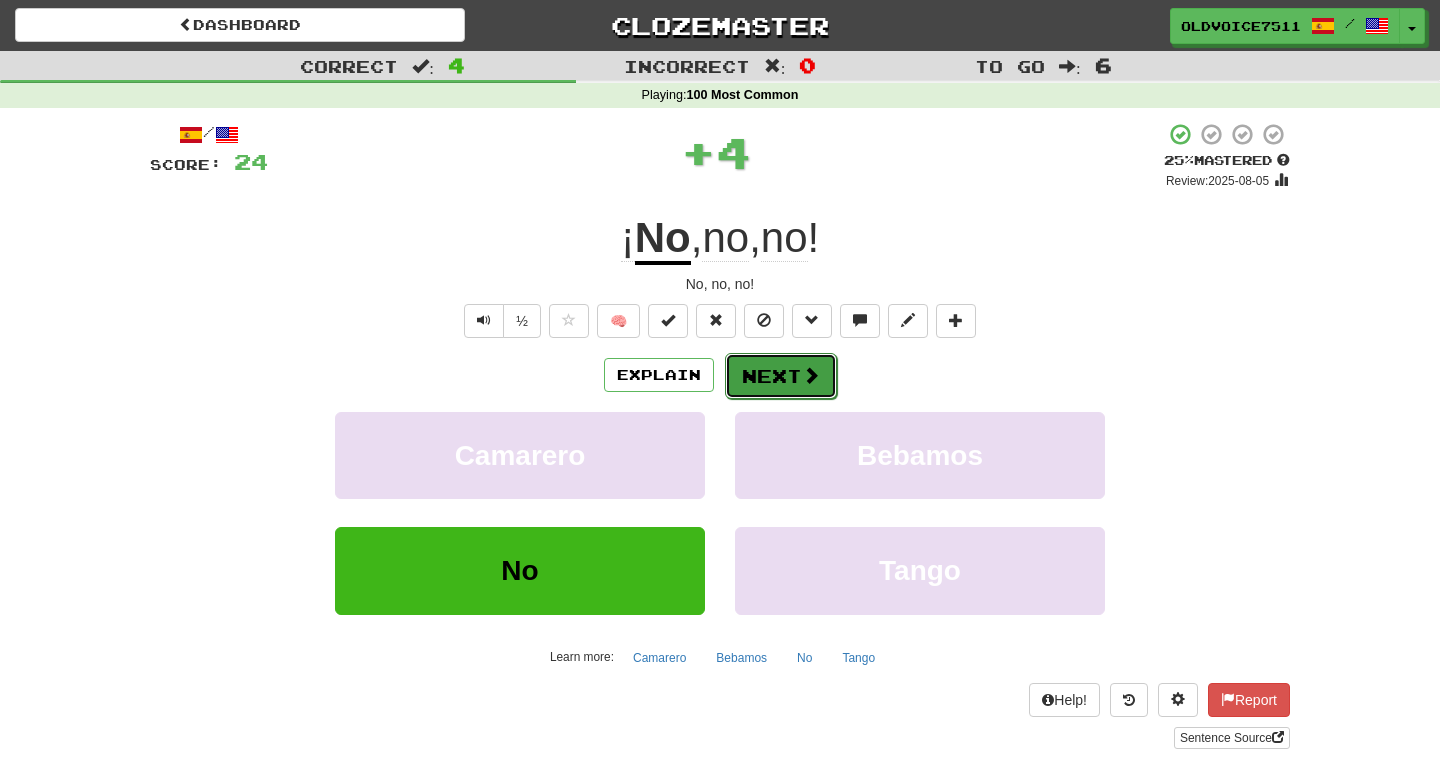 click on "Next" at bounding box center (781, 376) 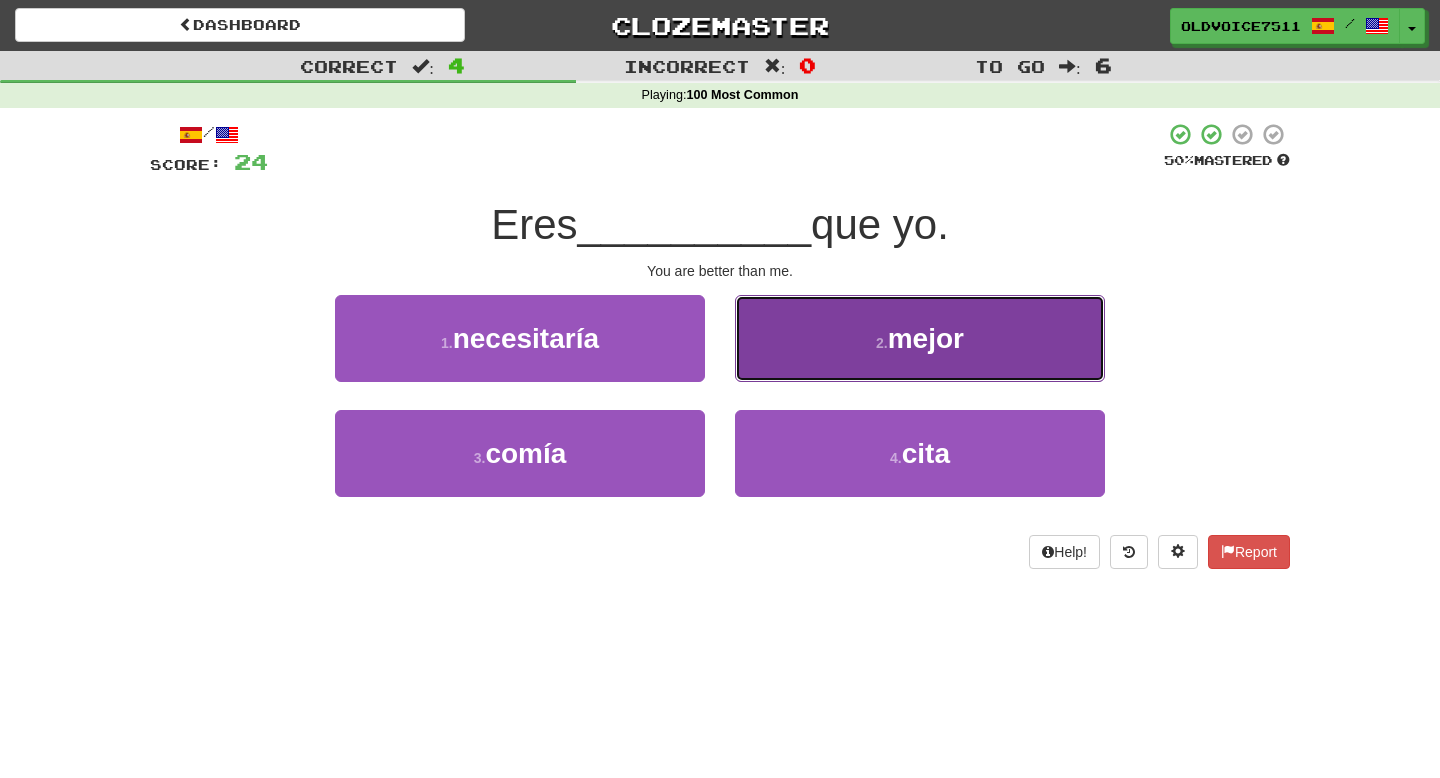 click on "2 .  mejor" at bounding box center (920, 338) 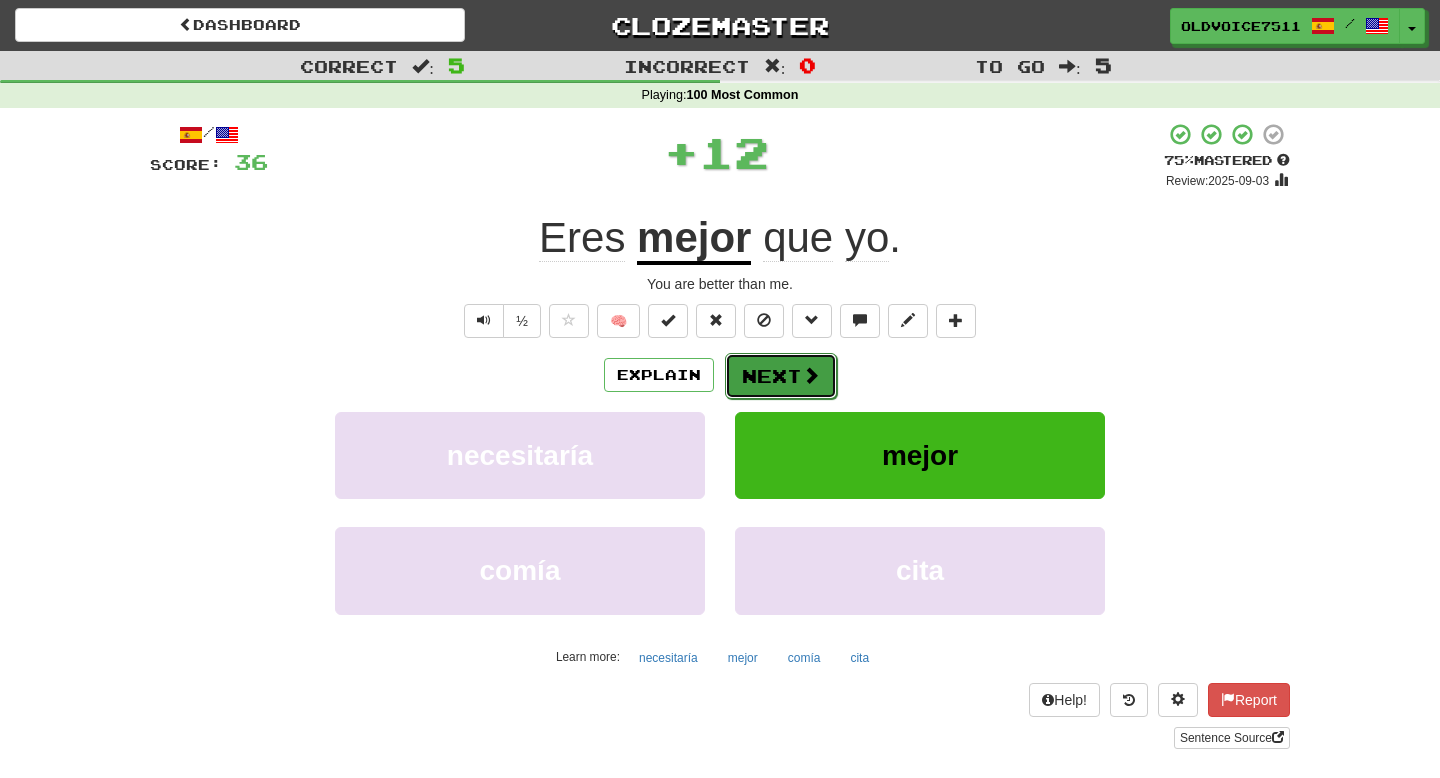 click at bounding box center [811, 375] 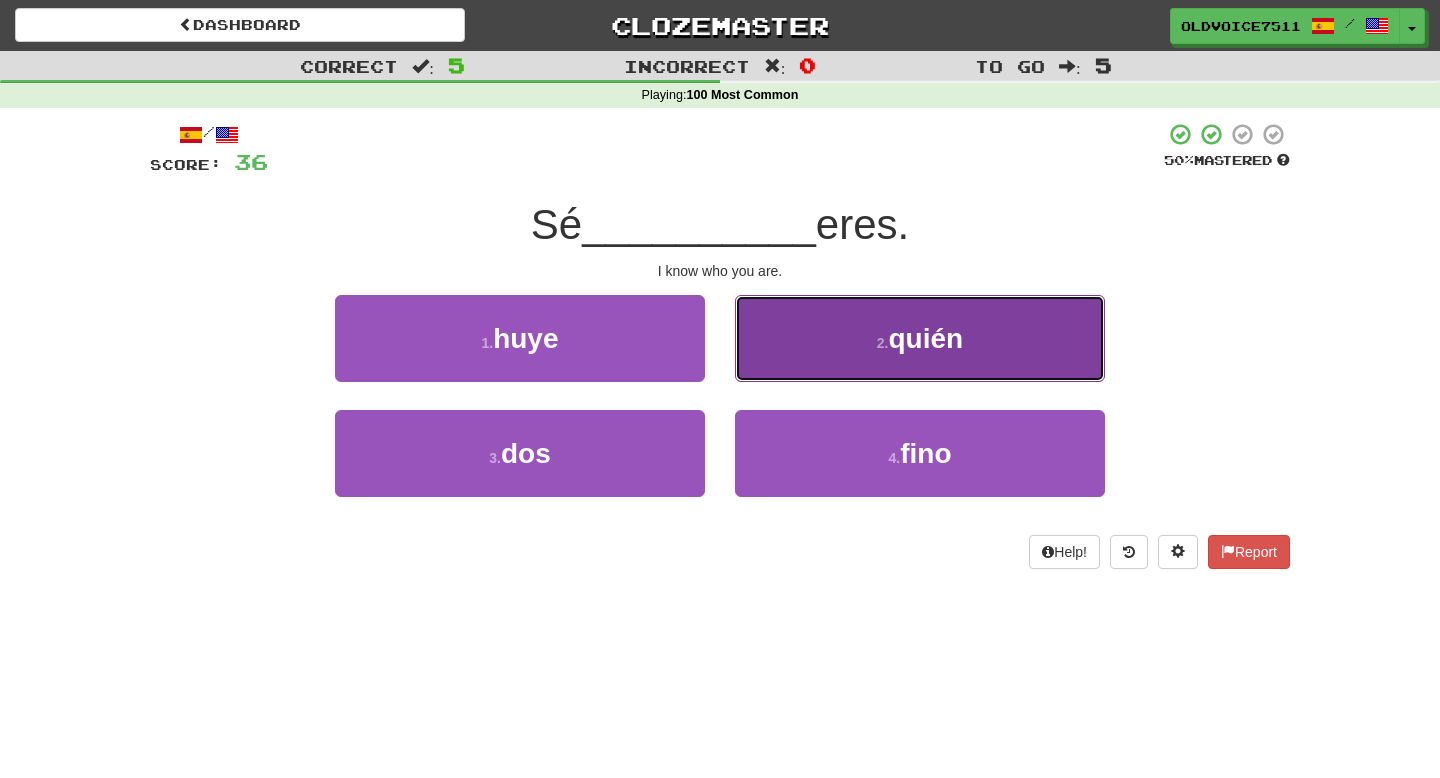 click on "quién" at bounding box center (926, 338) 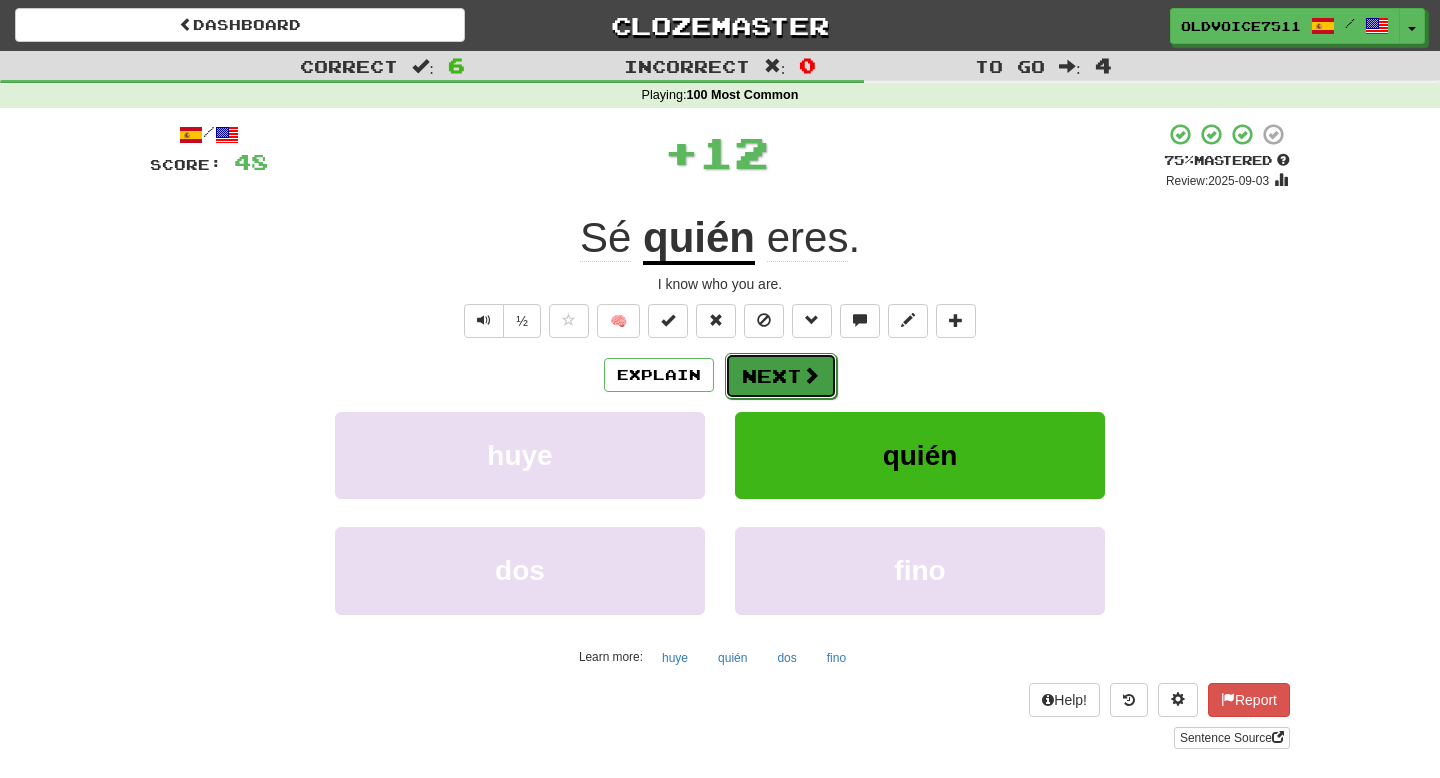 click on "Next" at bounding box center (781, 376) 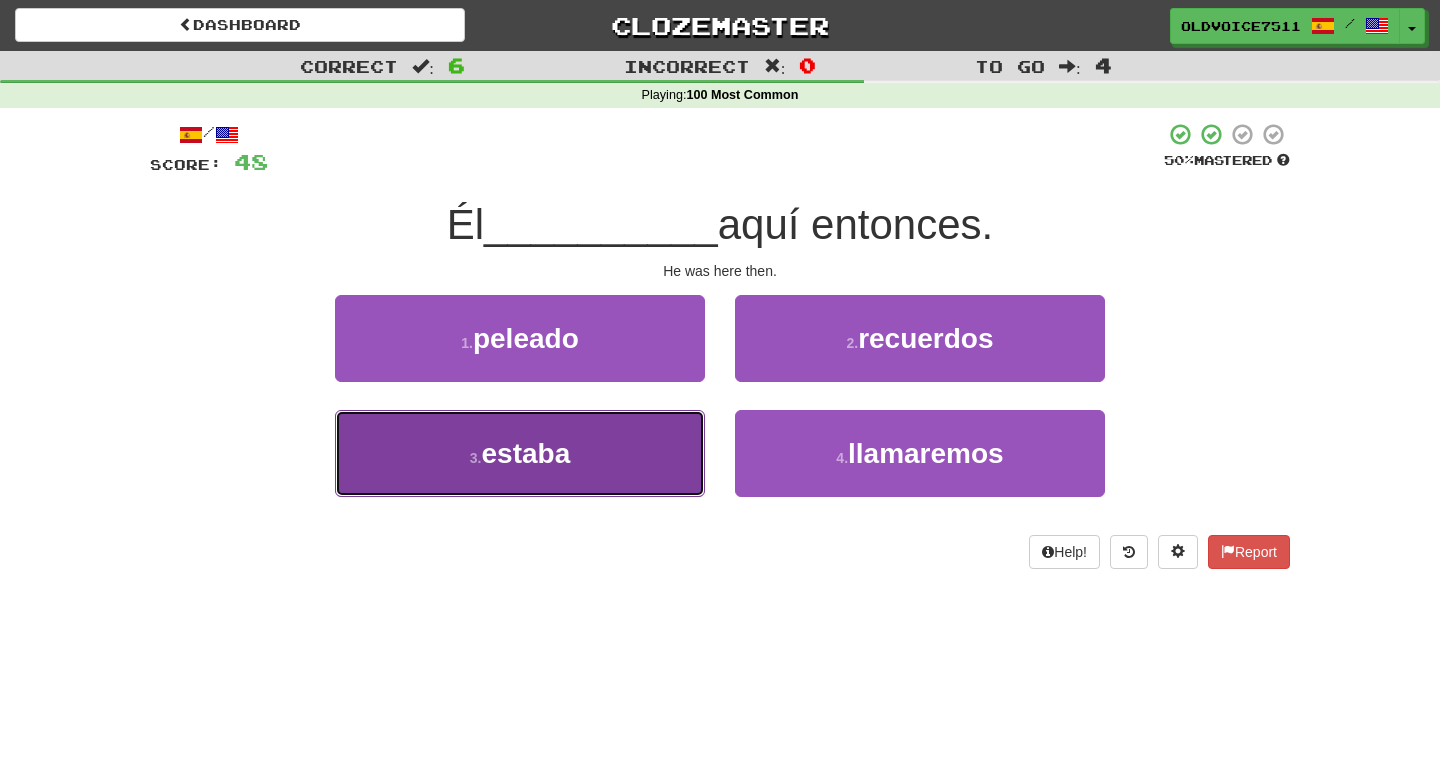 click on "3 .  estaba" at bounding box center (520, 453) 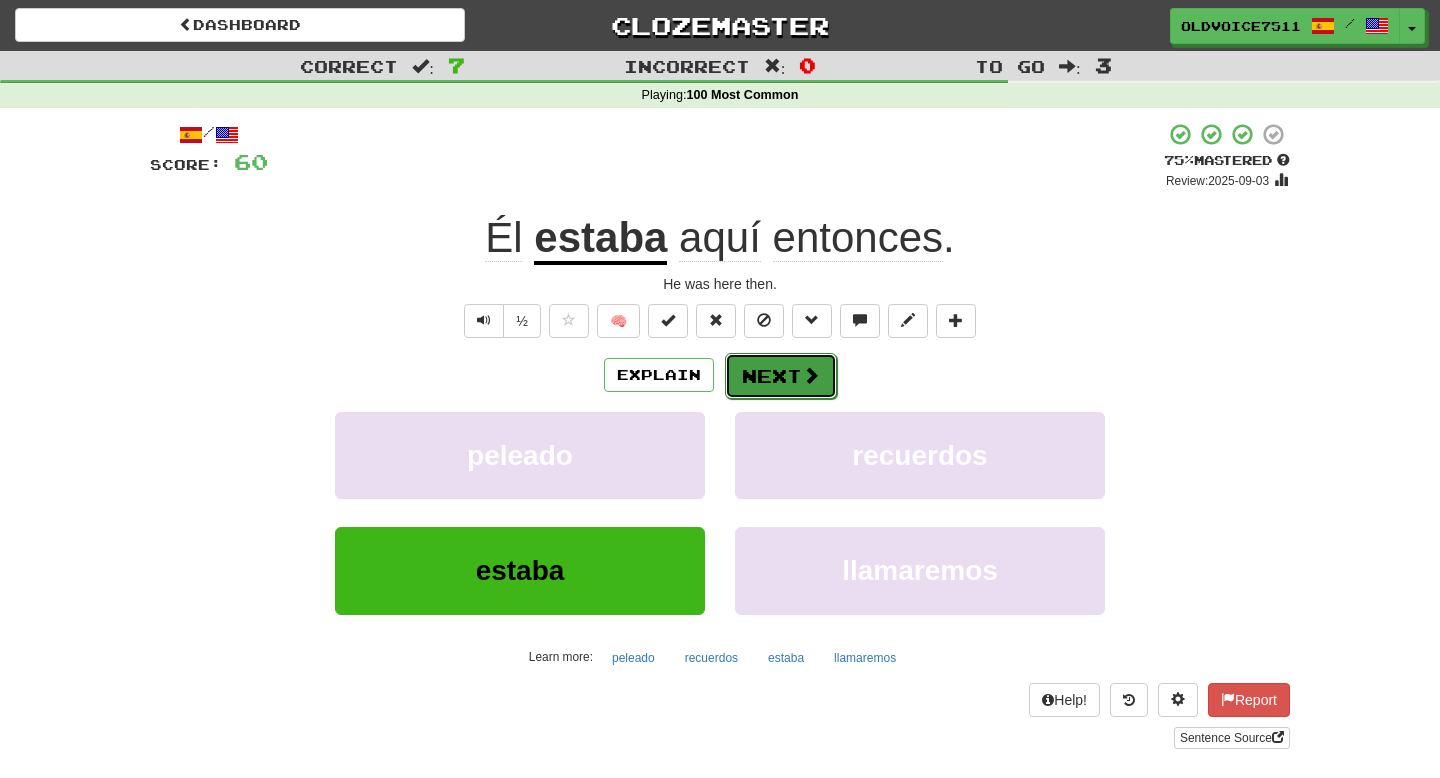 click on "Next" at bounding box center [781, 376] 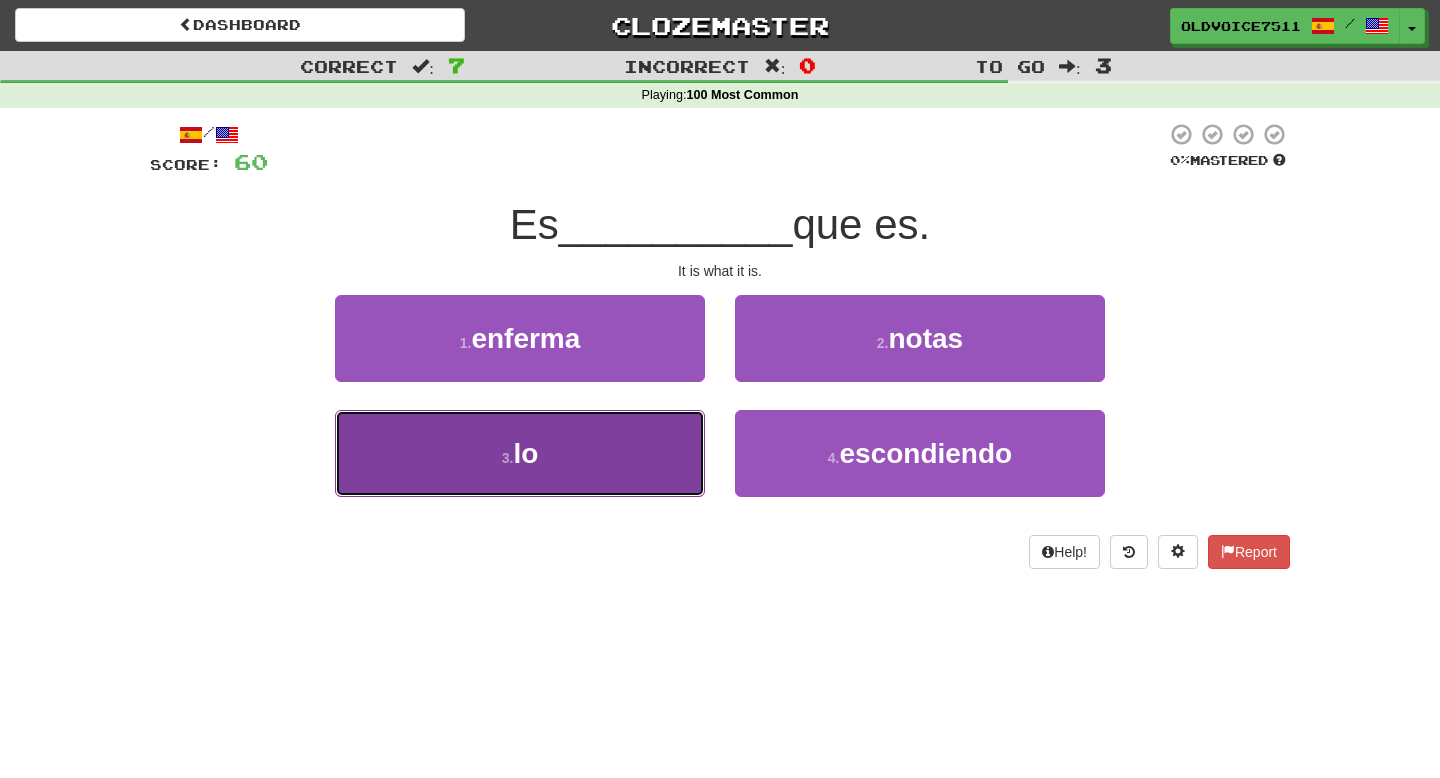click on "3 .  lo" at bounding box center [520, 453] 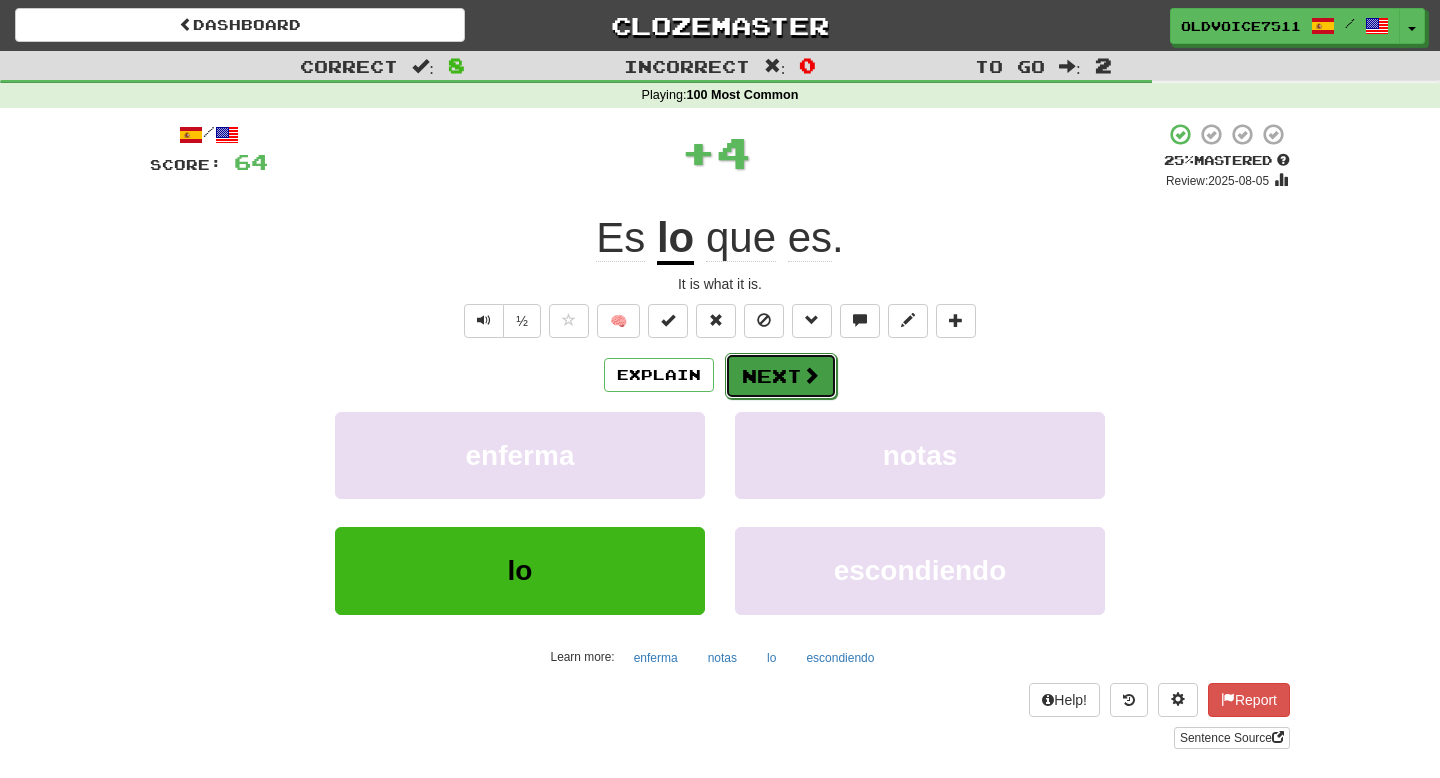 click at bounding box center (811, 375) 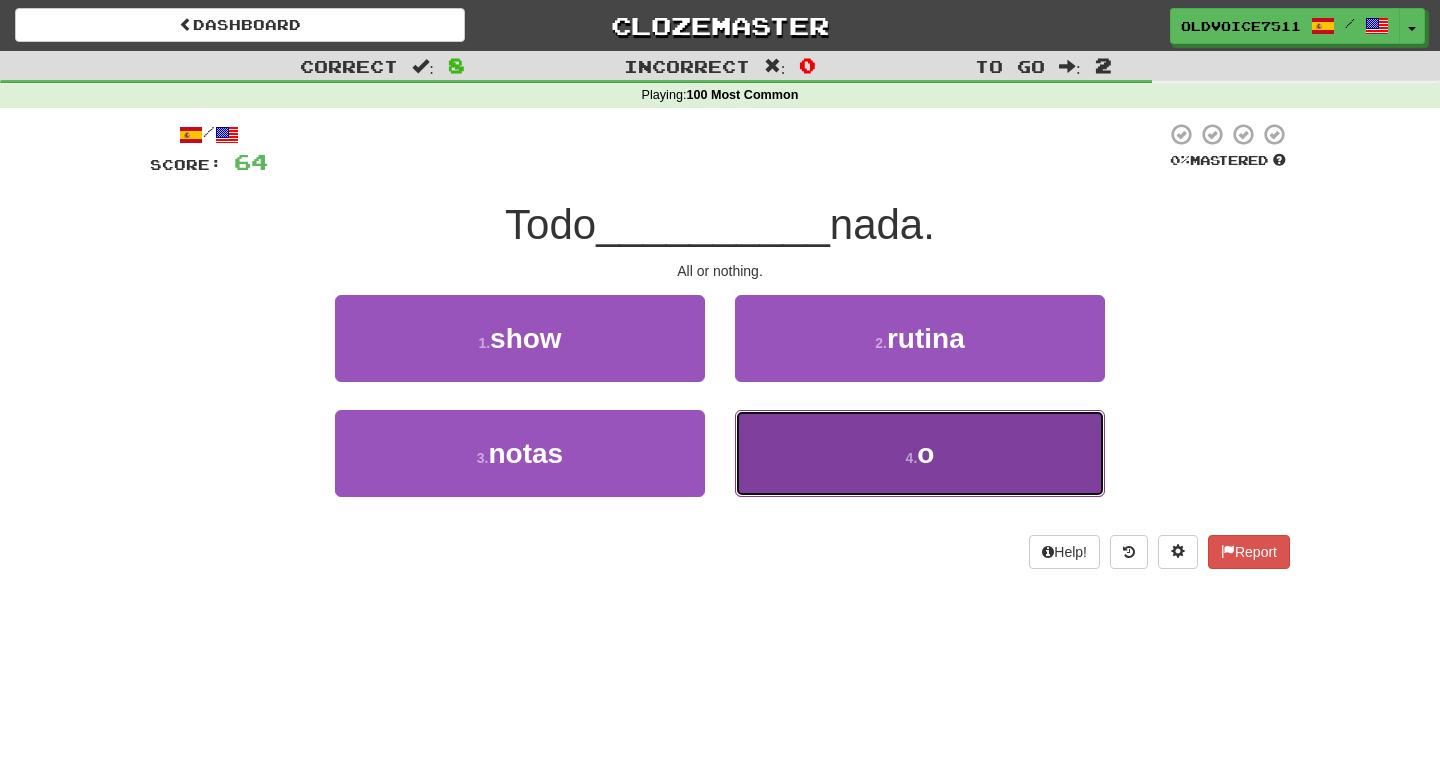 click on "4 .  o" at bounding box center (920, 453) 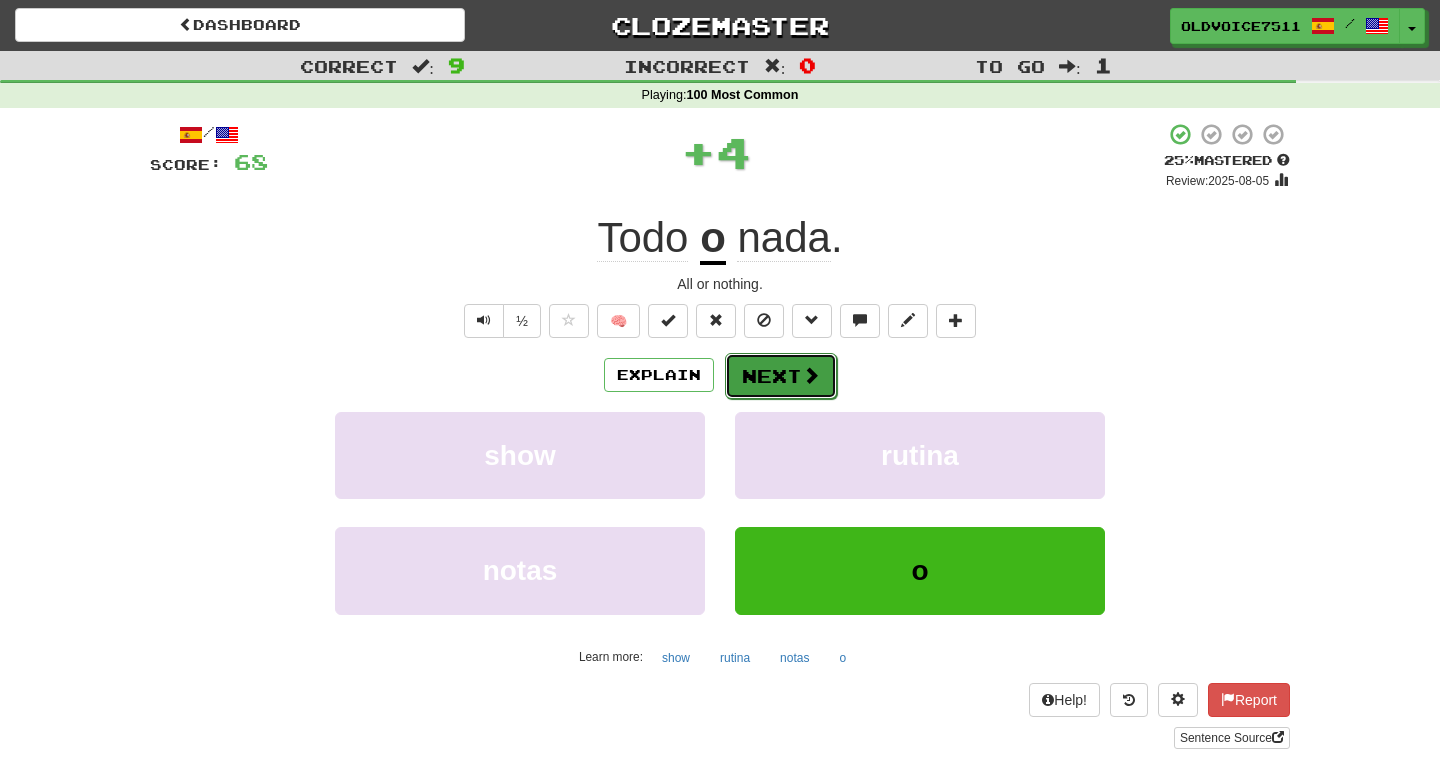click on "Next" at bounding box center [781, 376] 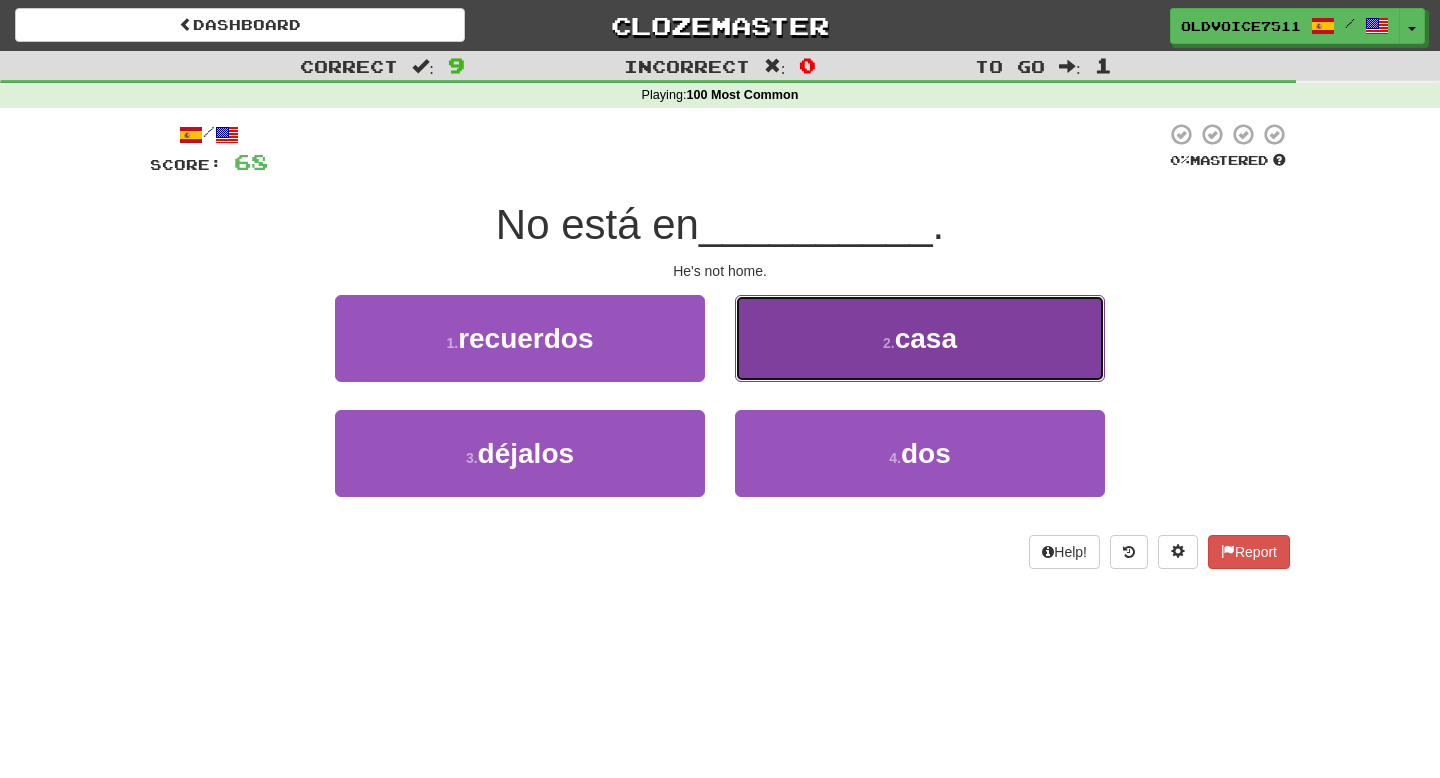 click on "2 ." at bounding box center (889, 343) 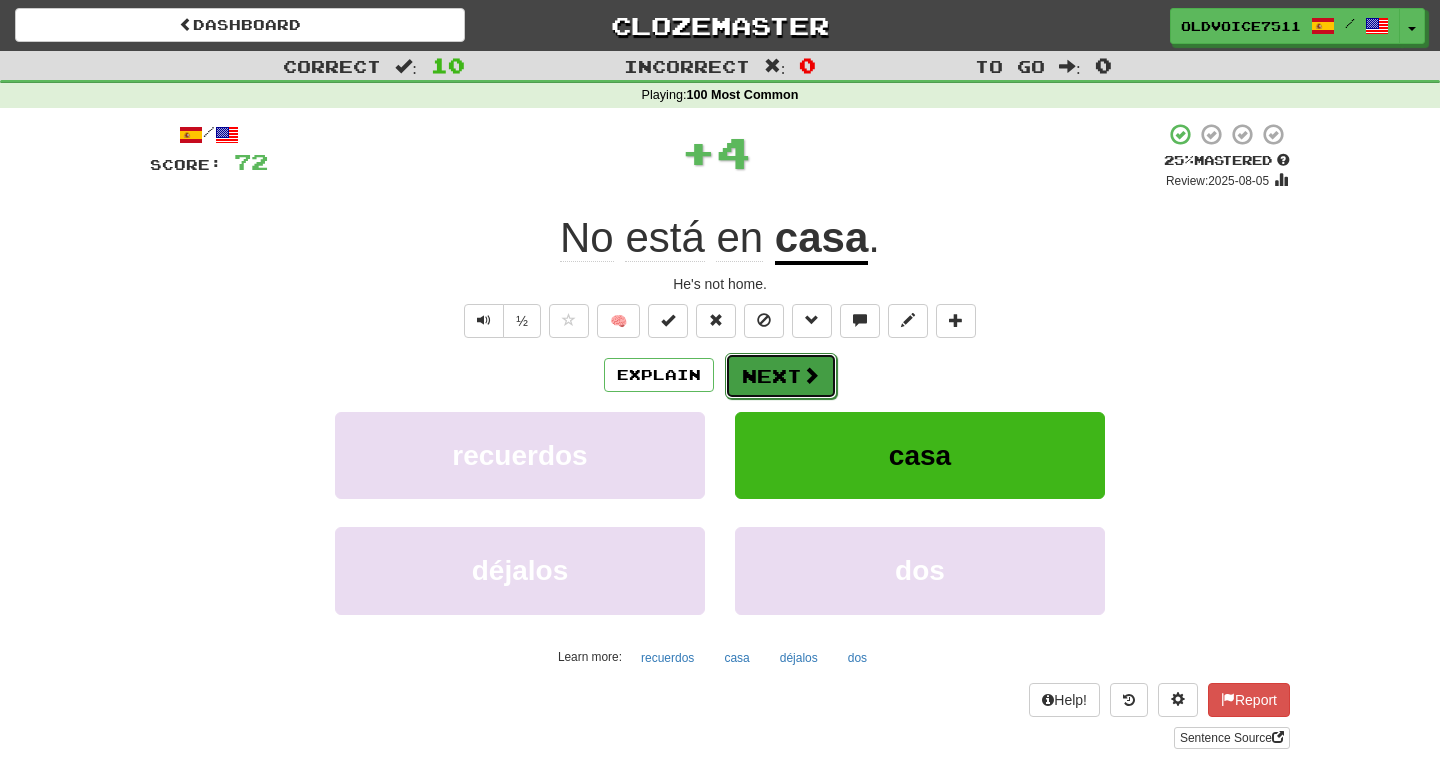 click at bounding box center (811, 375) 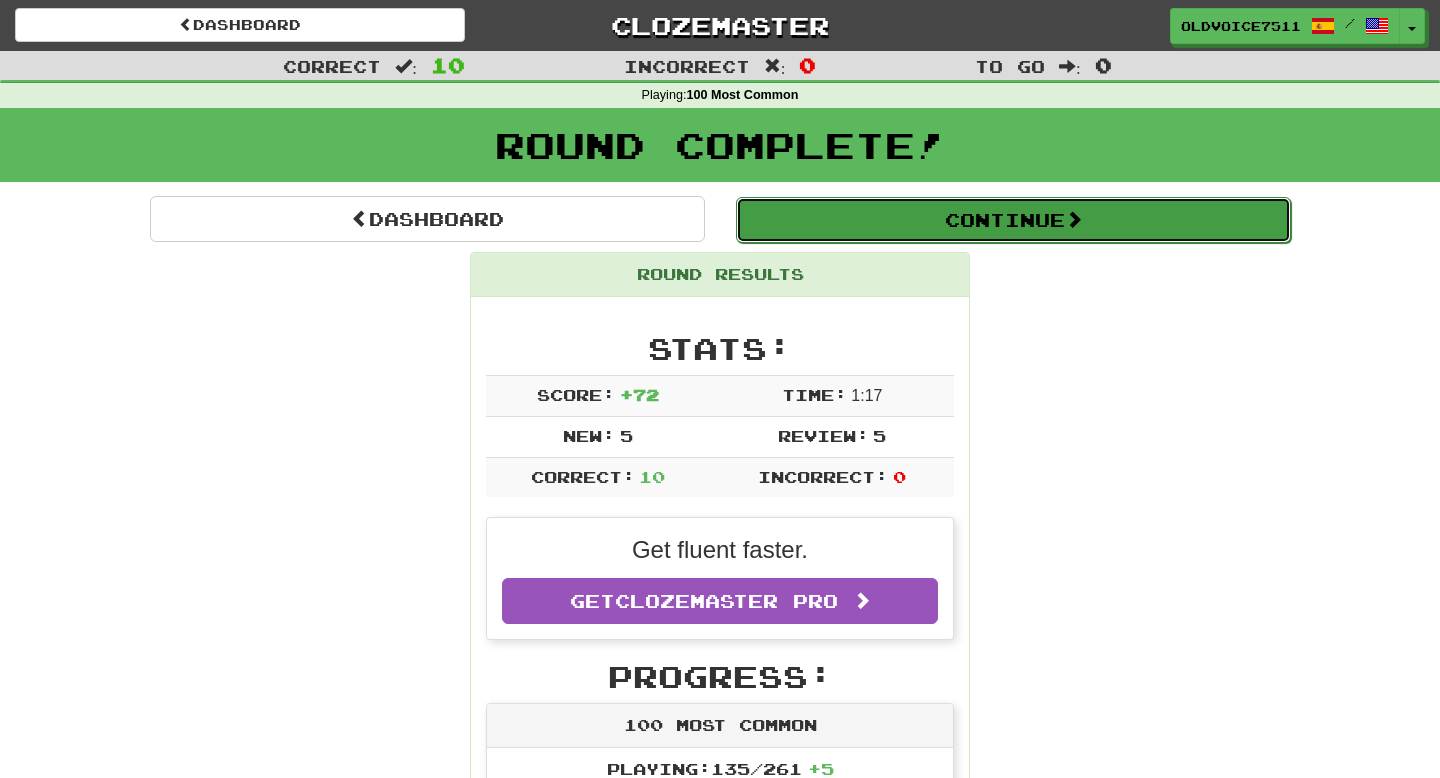 click on "Continue" at bounding box center (1013, 220) 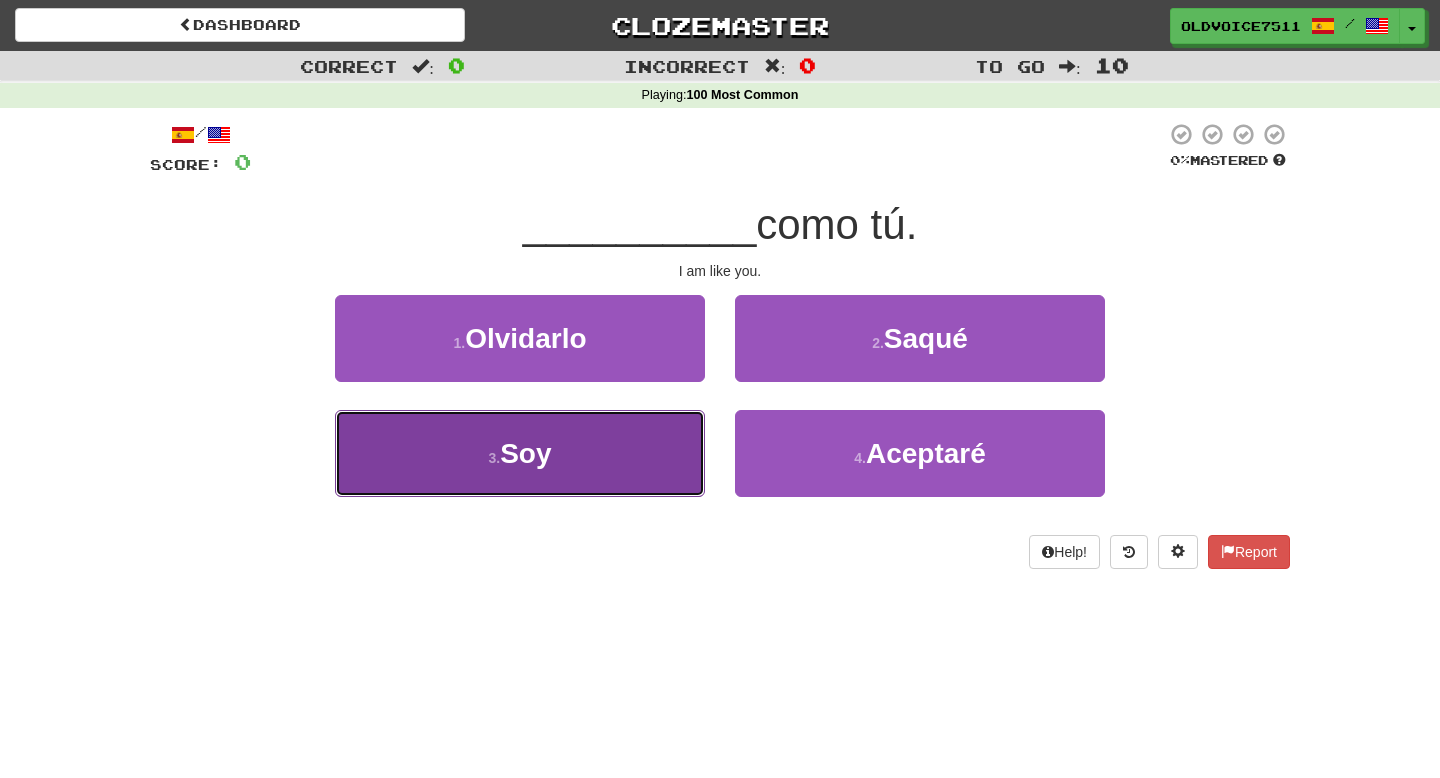 click on "3 .  Soy" at bounding box center (520, 453) 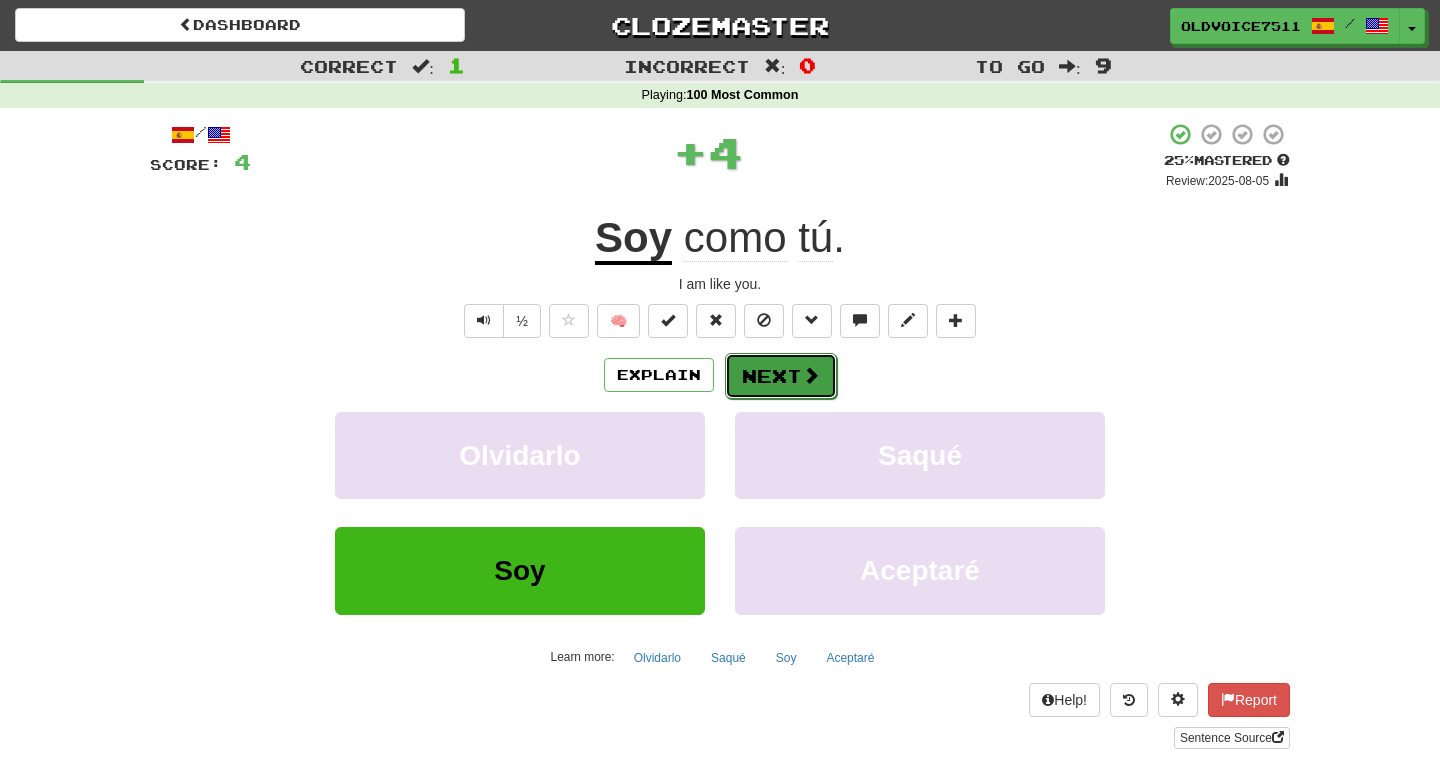 click on "Next" at bounding box center (781, 376) 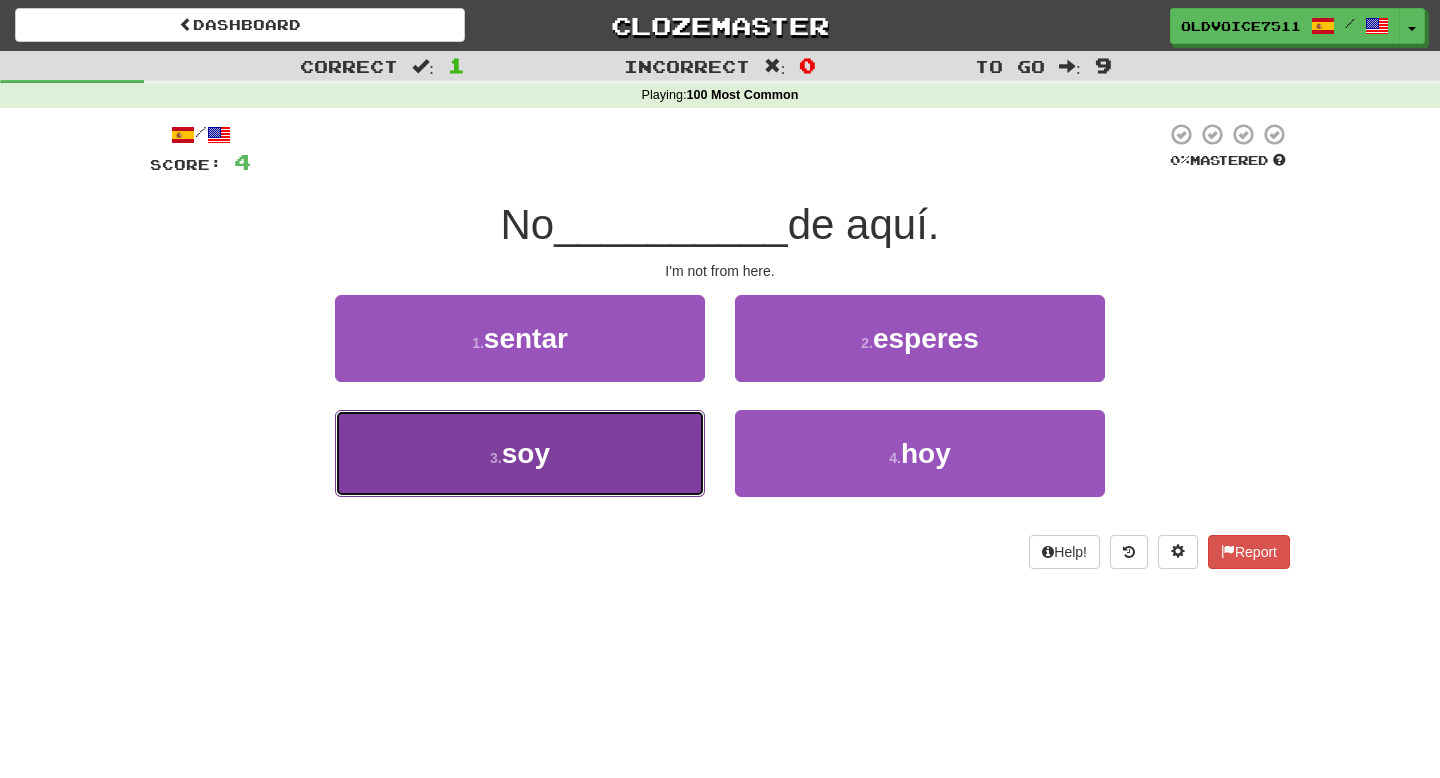 click on "3 .  soy" at bounding box center [520, 453] 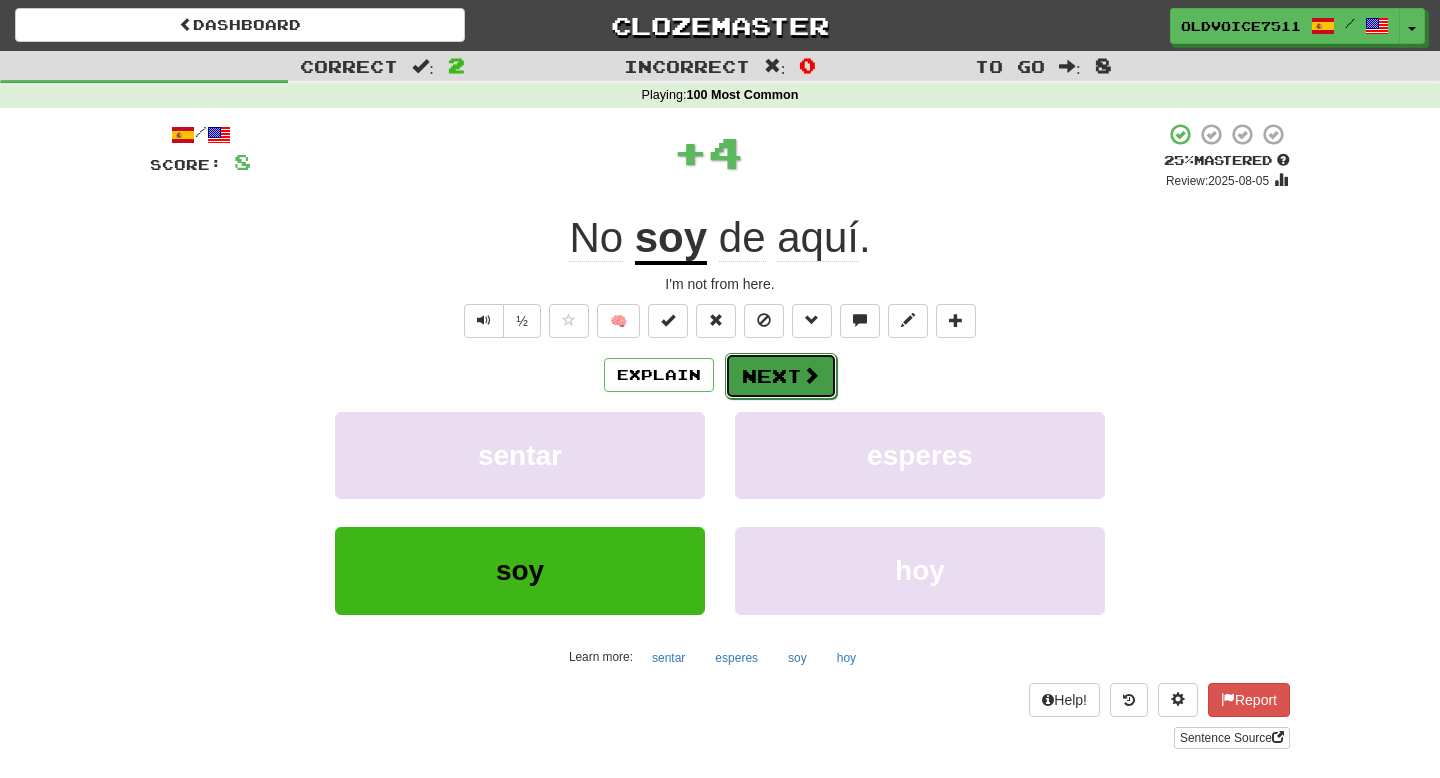 click on "Next" at bounding box center [781, 376] 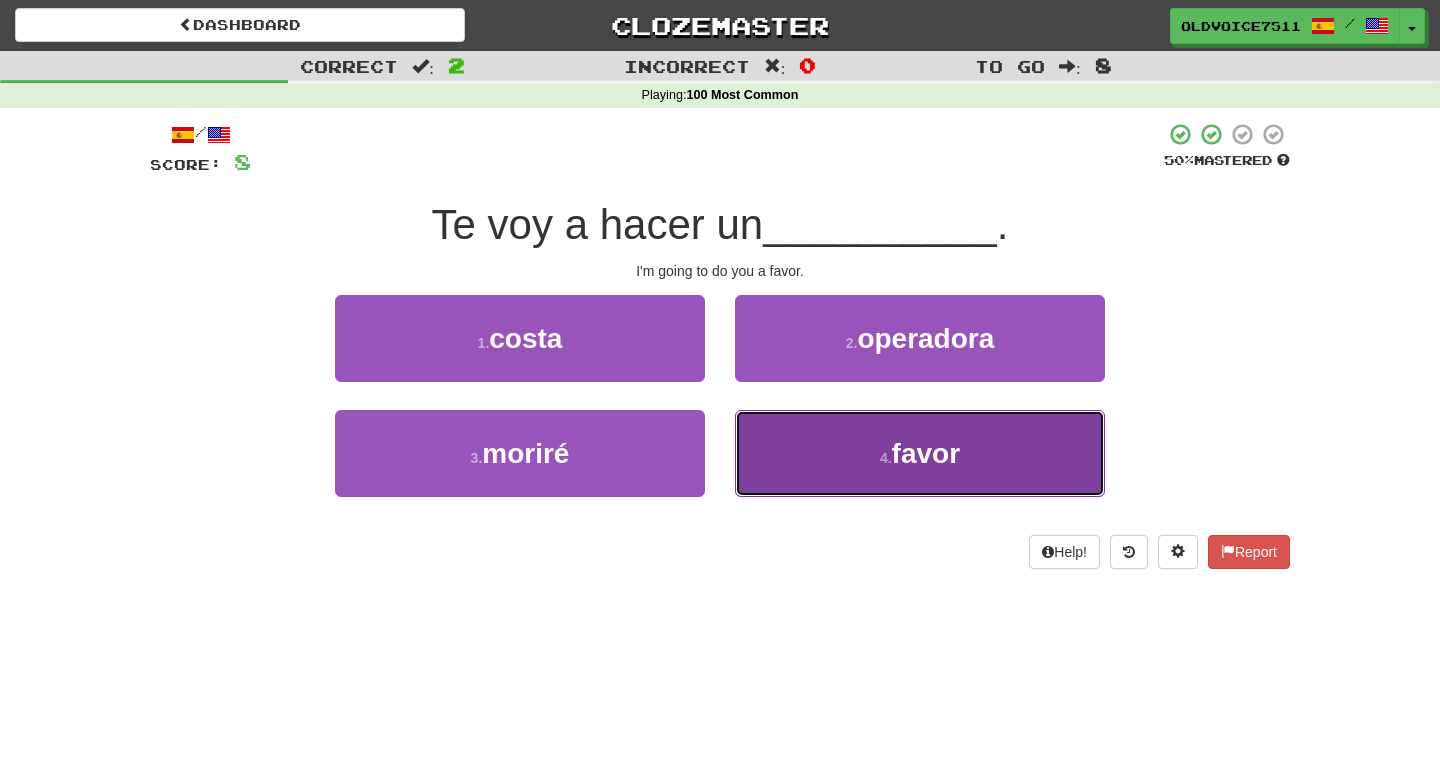 click on "4 .  favor" at bounding box center (920, 453) 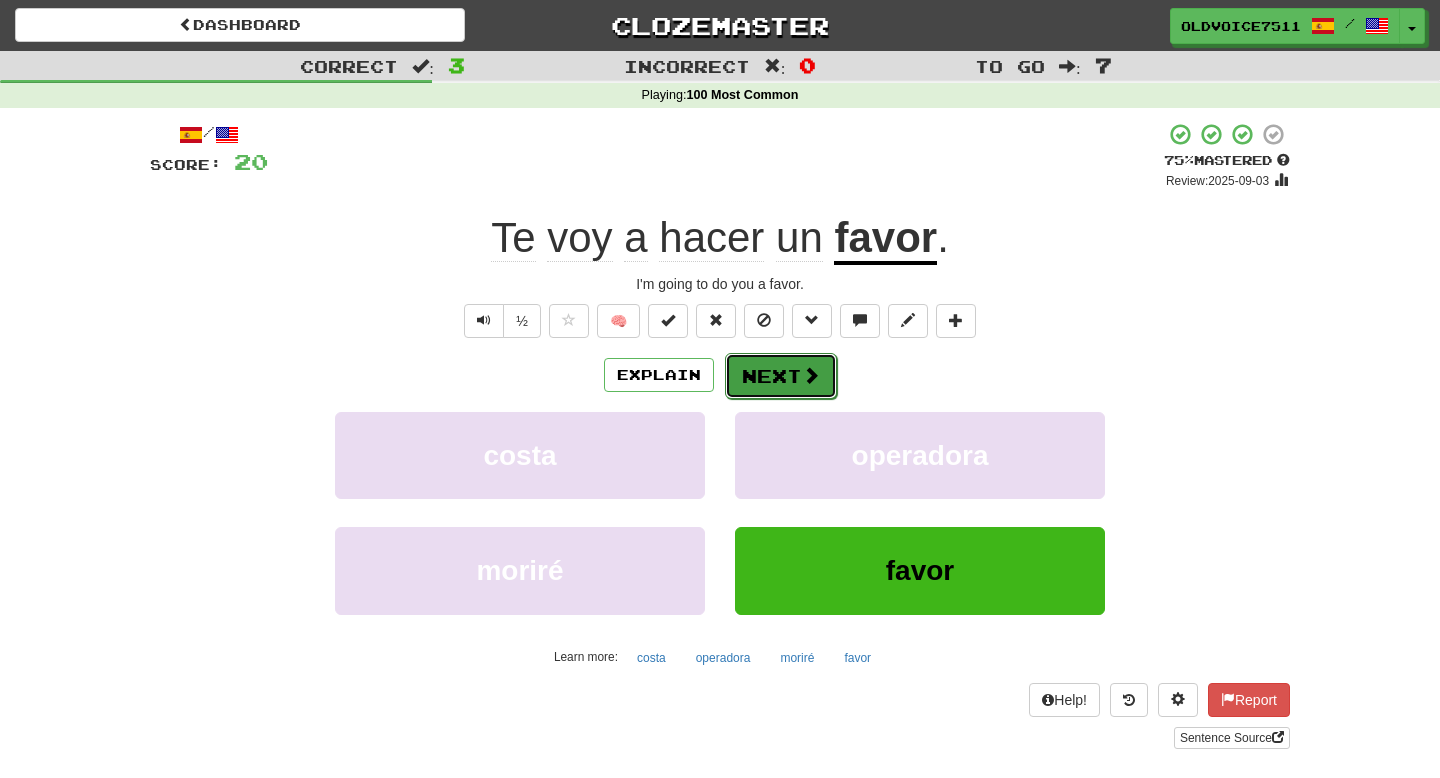 click at bounding box center [811, 375] 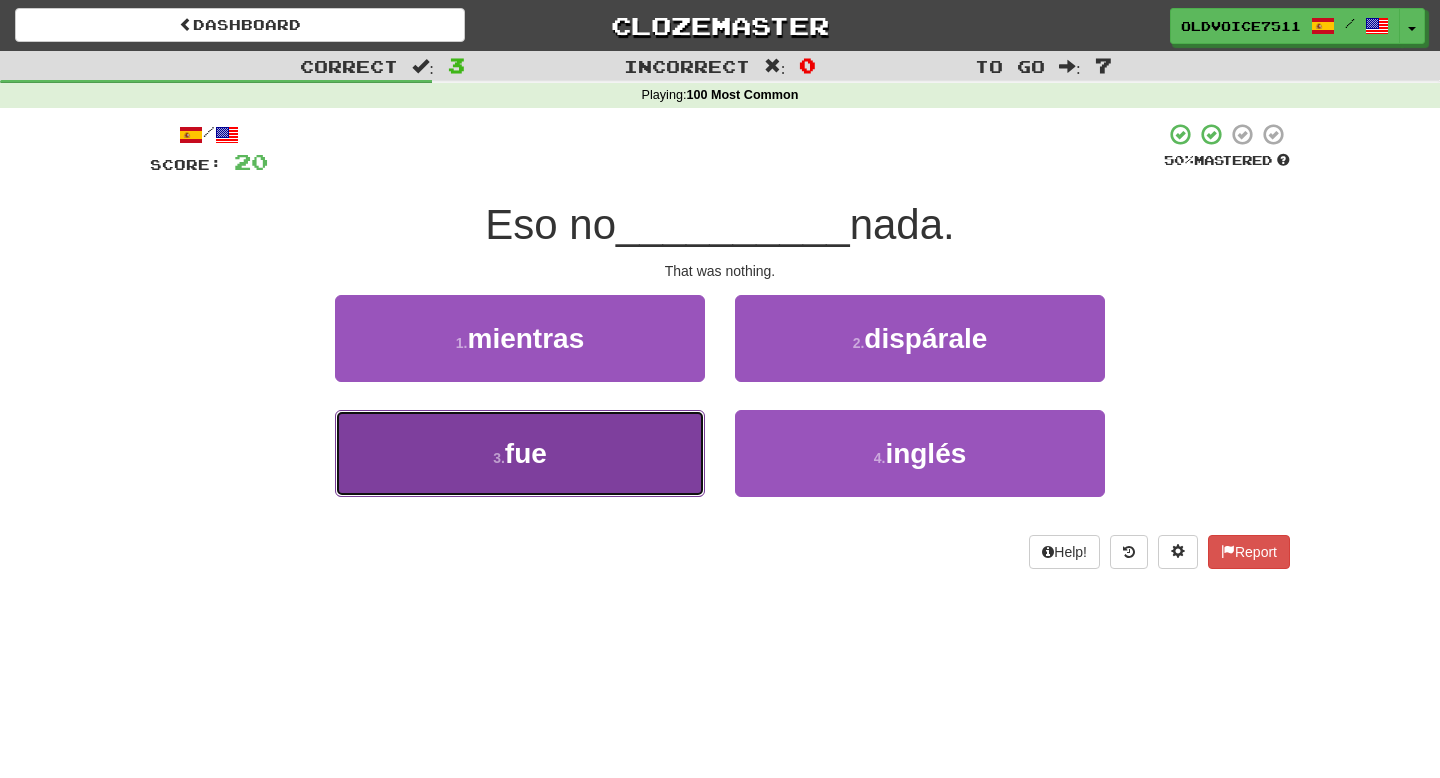 click on "3 .  fue" at bounding box center (520, 453) 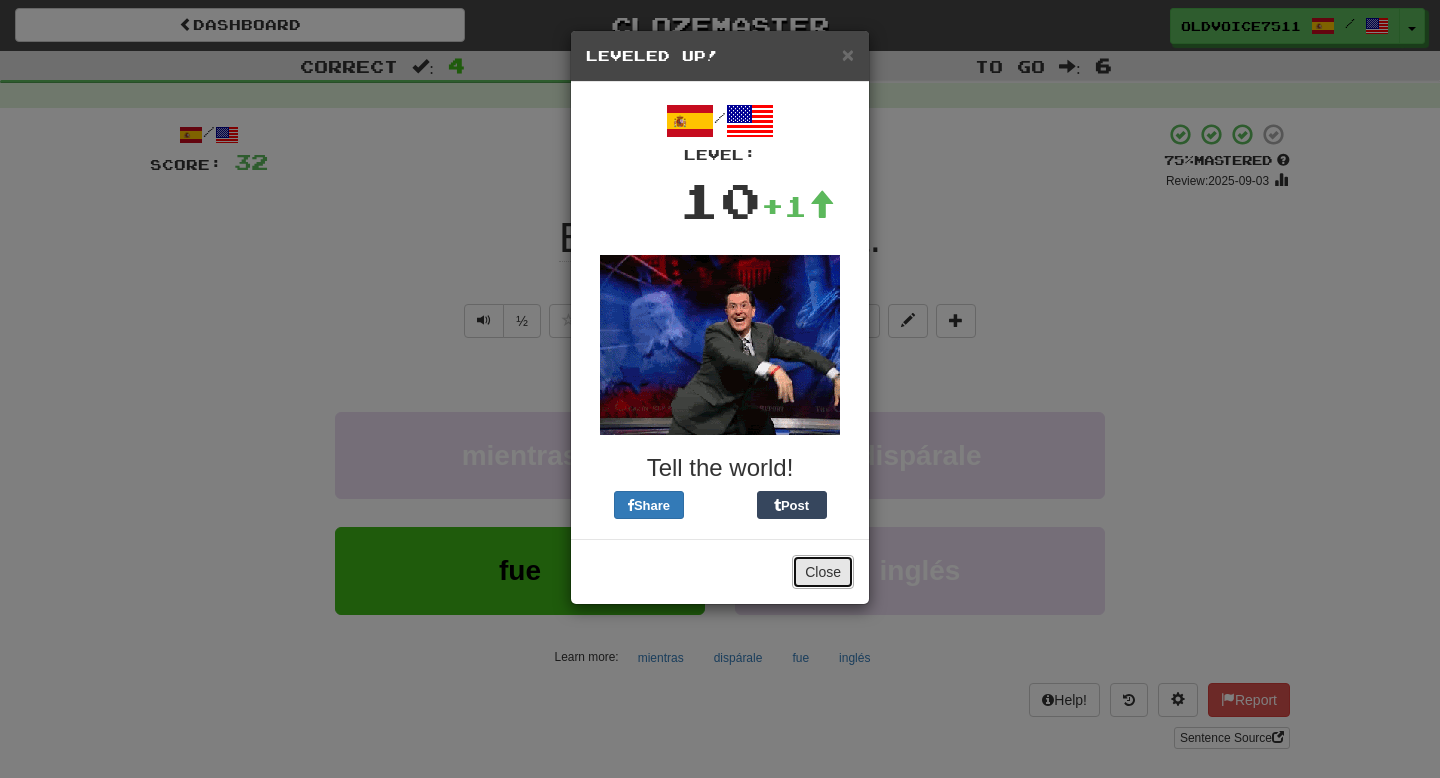click on "Close" at bounding box center [823, 572] 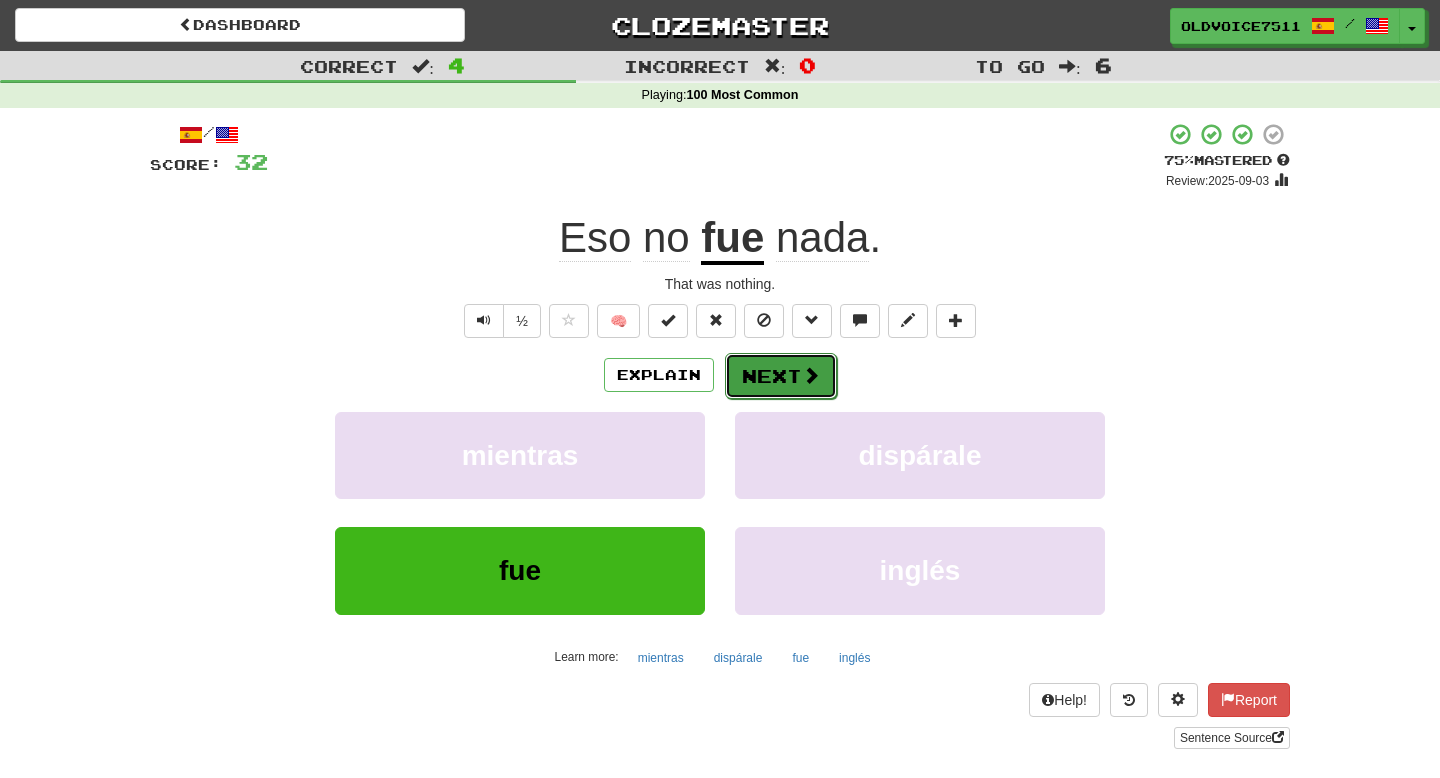 click at bounding box center [811, 375] 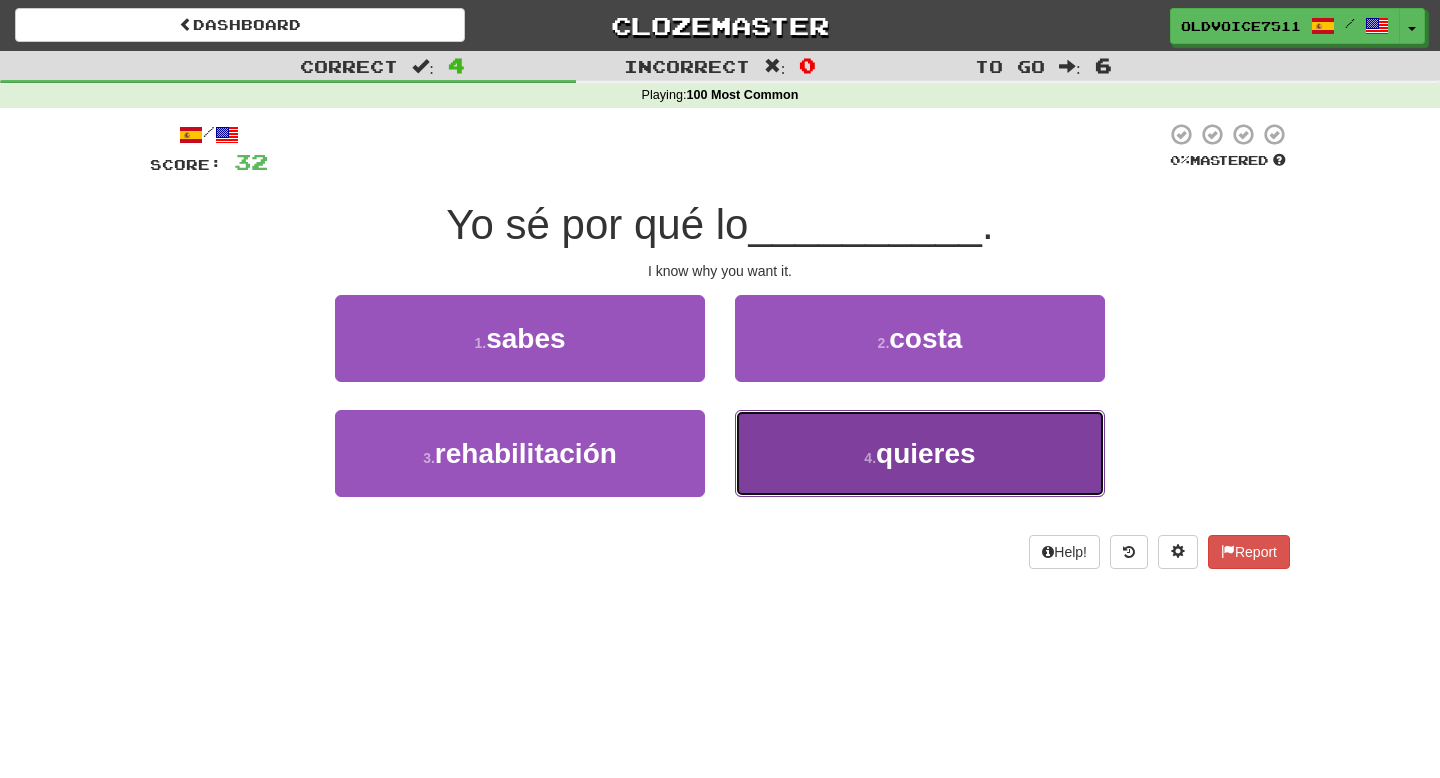 click on "4 .  quieres" at bounding box center (920, 453) 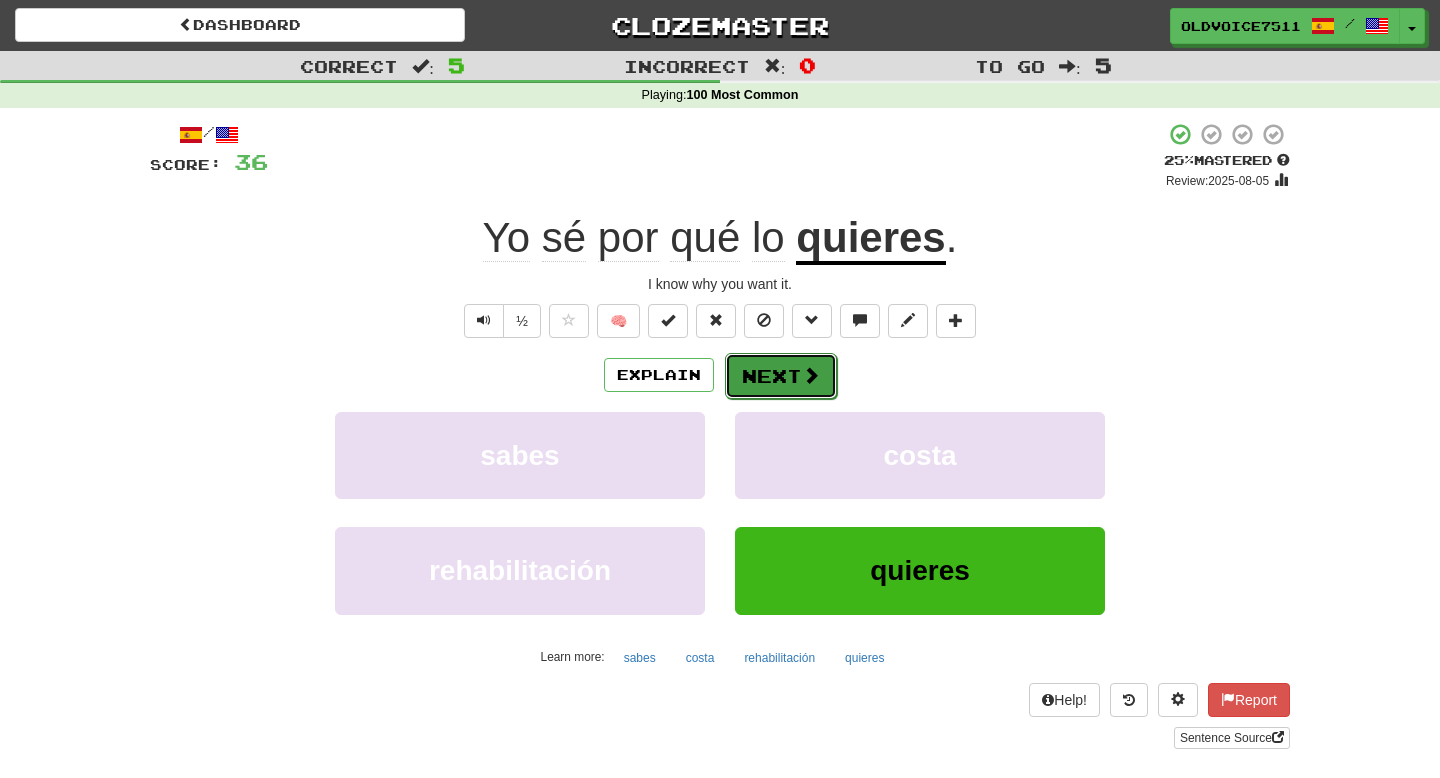 click at bounding box center [811, 375] 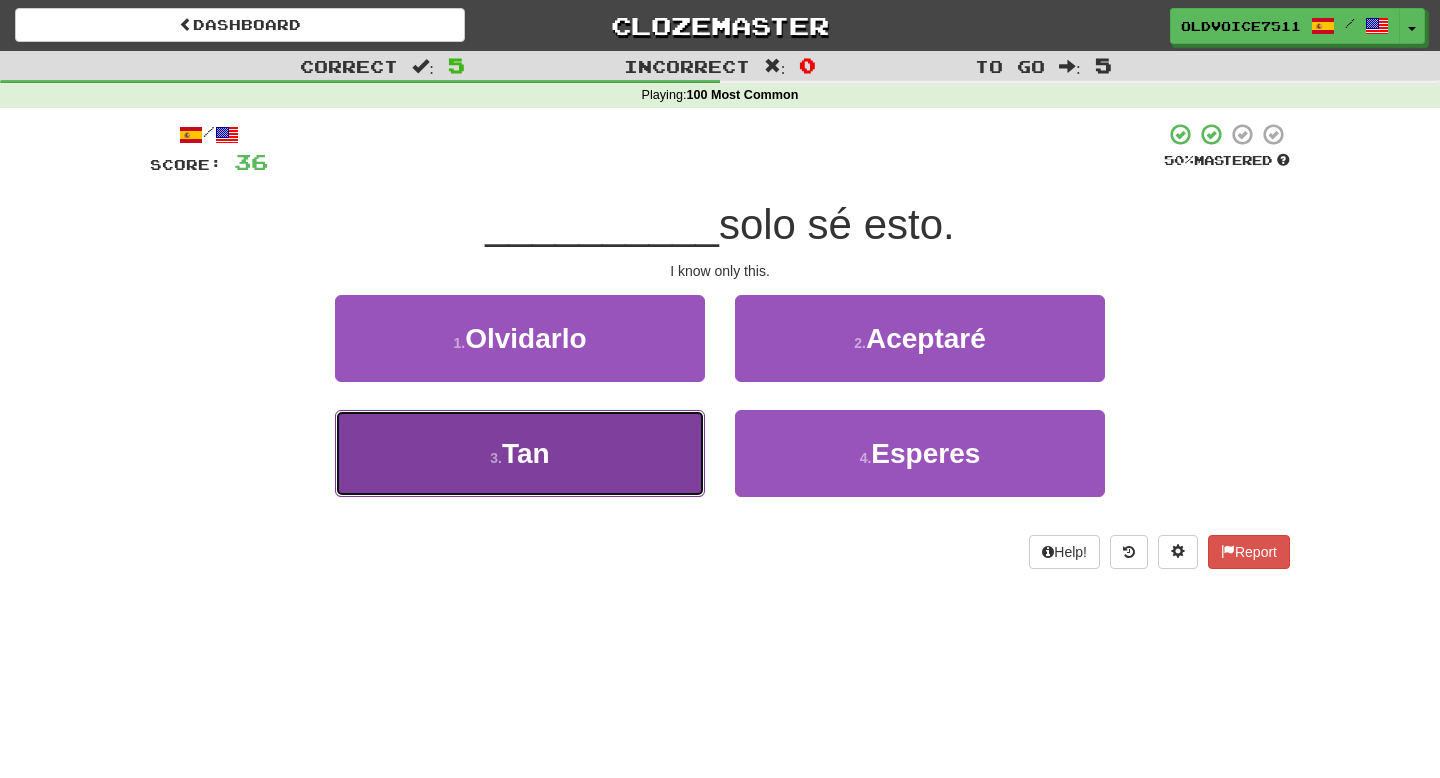 click on "3 .  Tan" at bounding box center (520, 453) 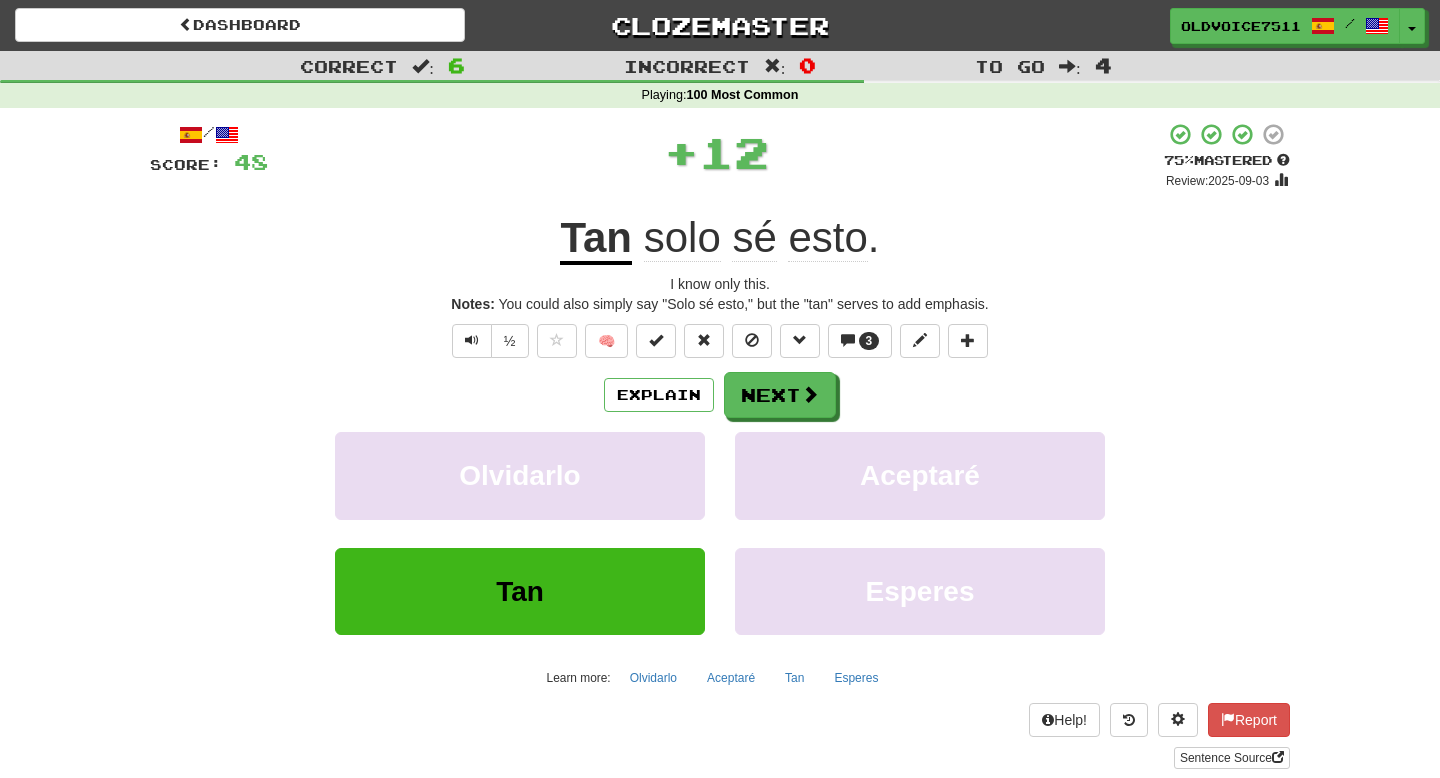 click on "Tan" at bounding box center [596, 239] 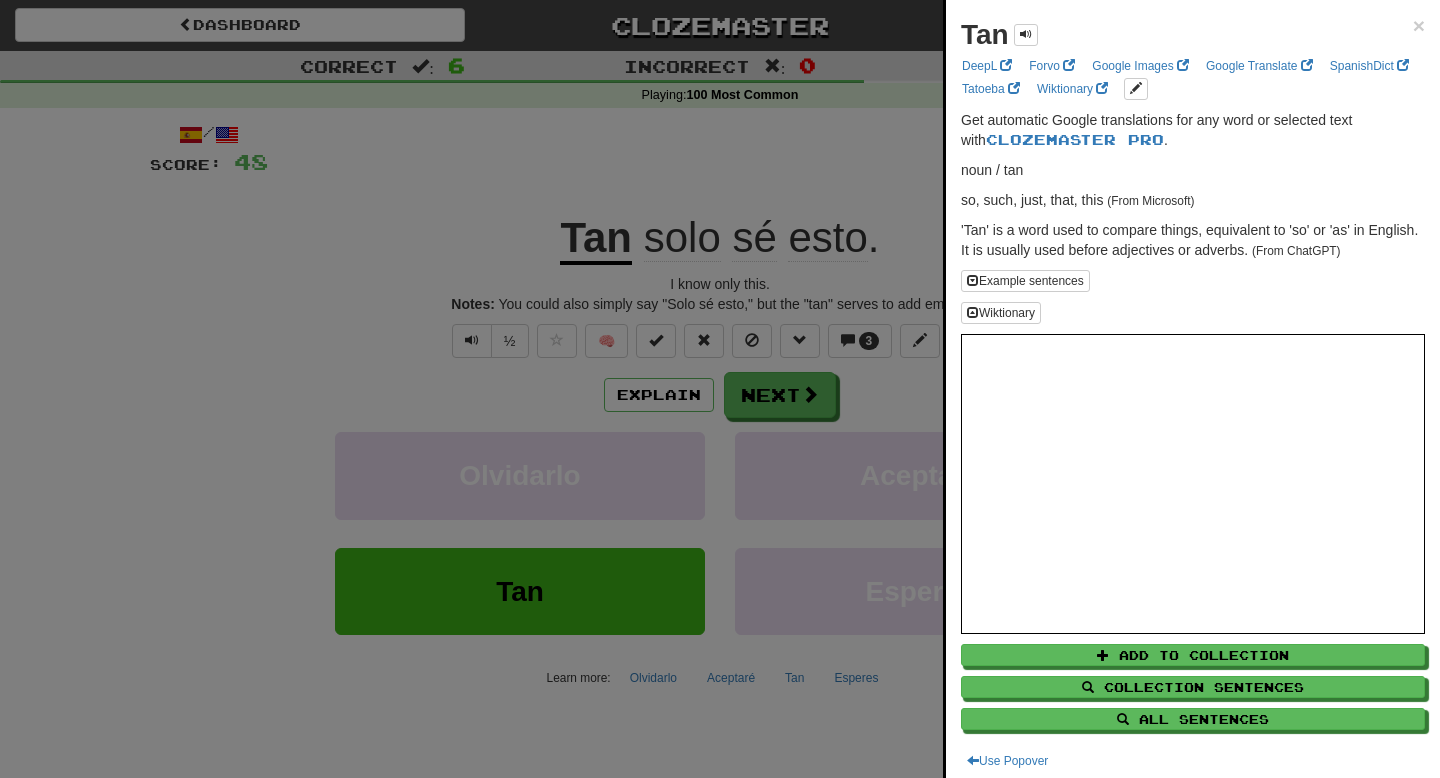 click at bounding box center [720, 389] 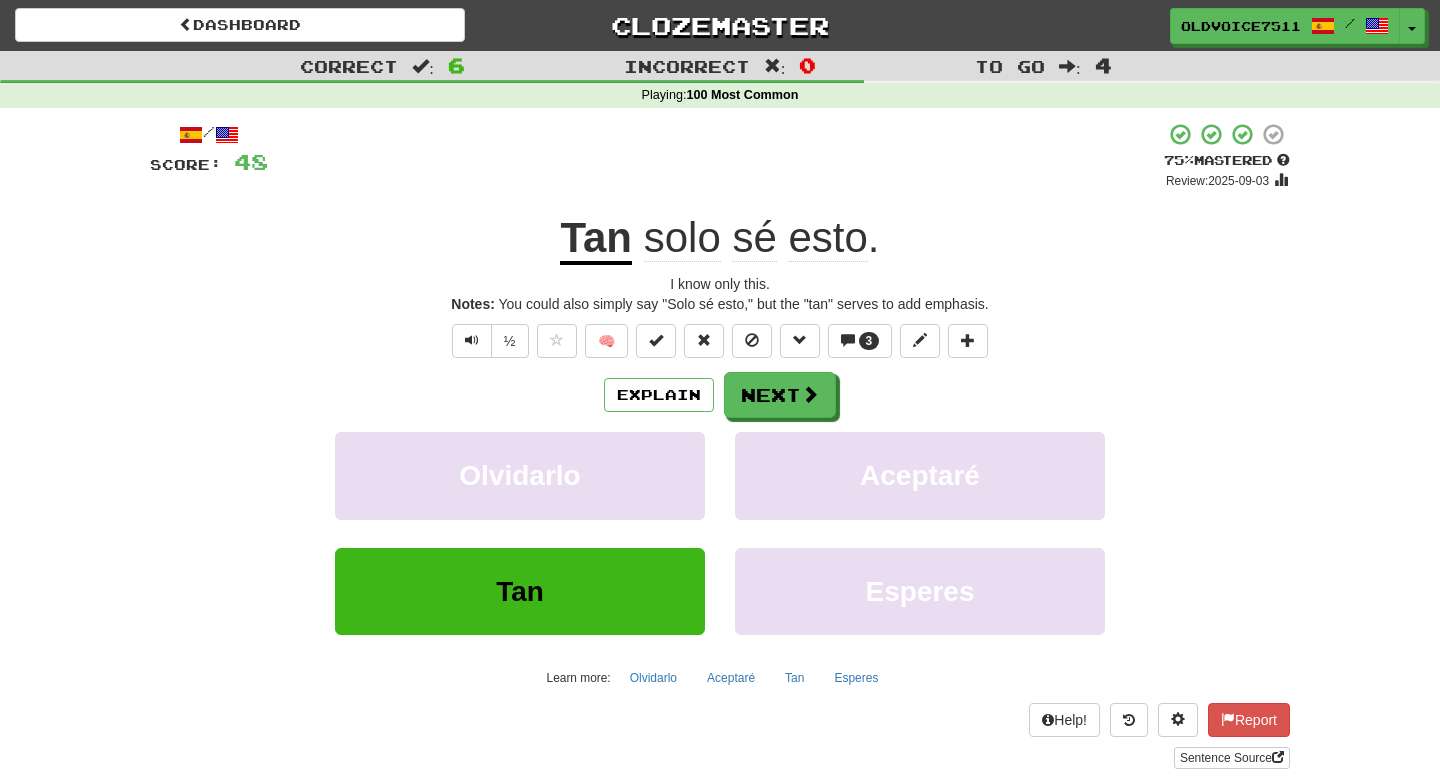 click on "solo" at bounding box center [682, 238] 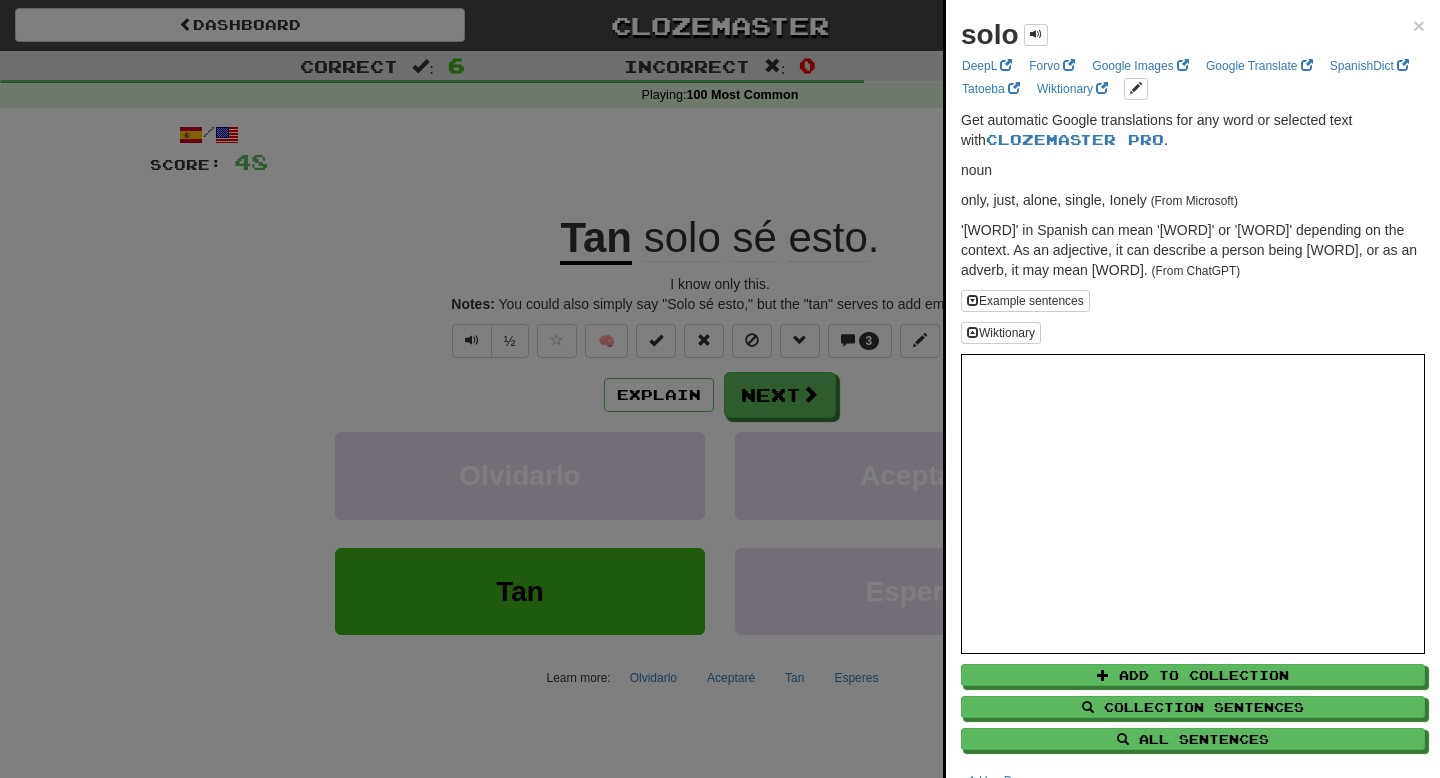click at bounding box center [720, 389] 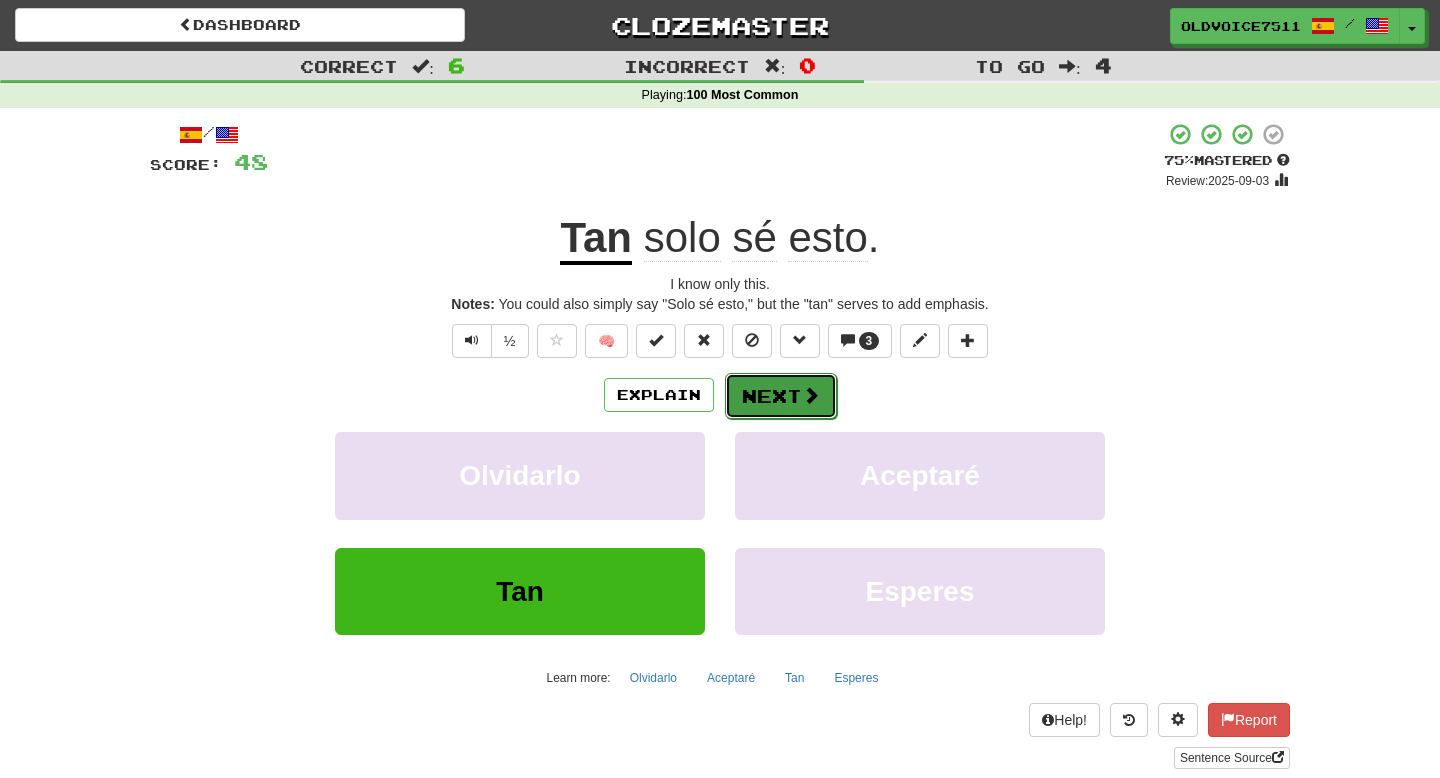 click at bounding box center (811, 395) 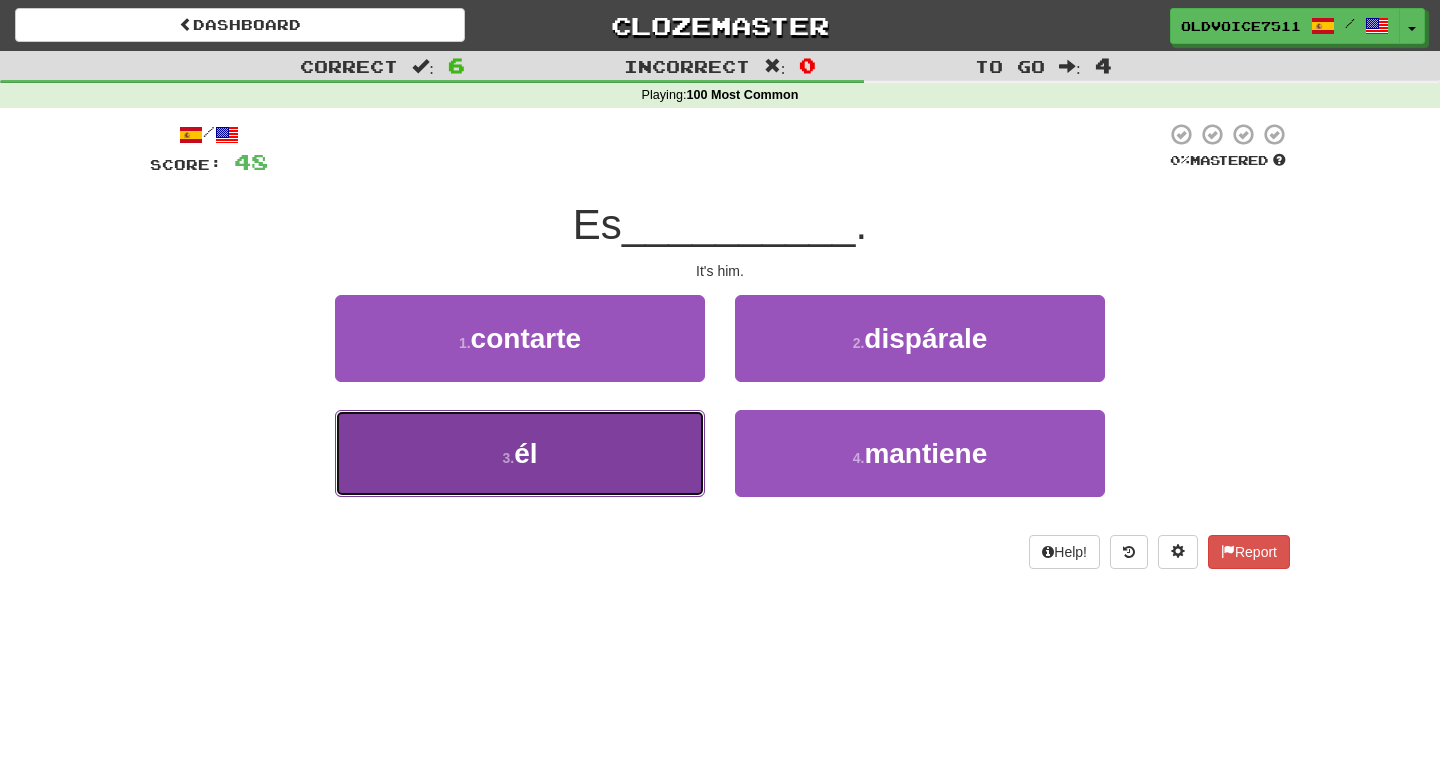 click on "3 .  él" at bounding box center (520, 453) 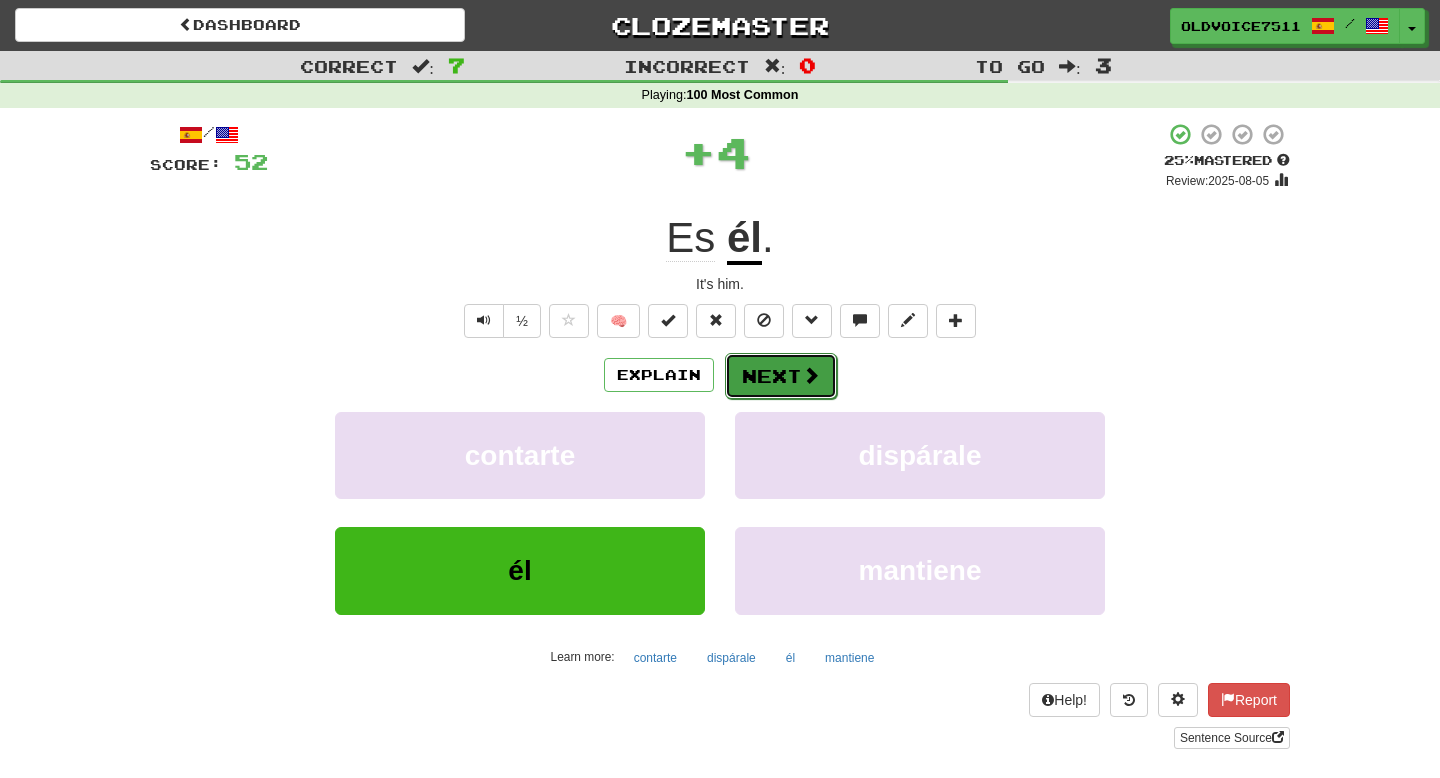 click on "Next" at bounding box center [781, 376] 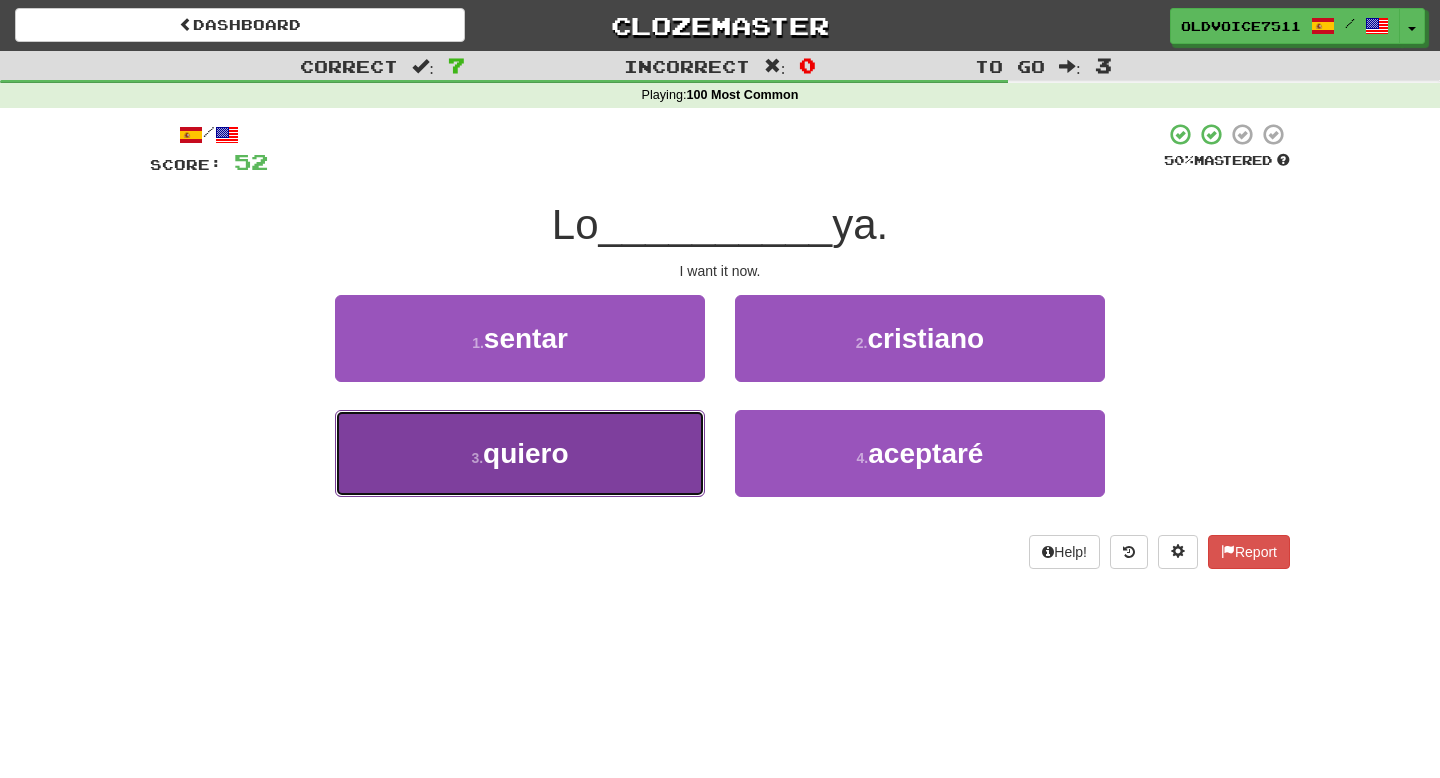 click on "3 .  quiero" at bounding box center [520, 453] 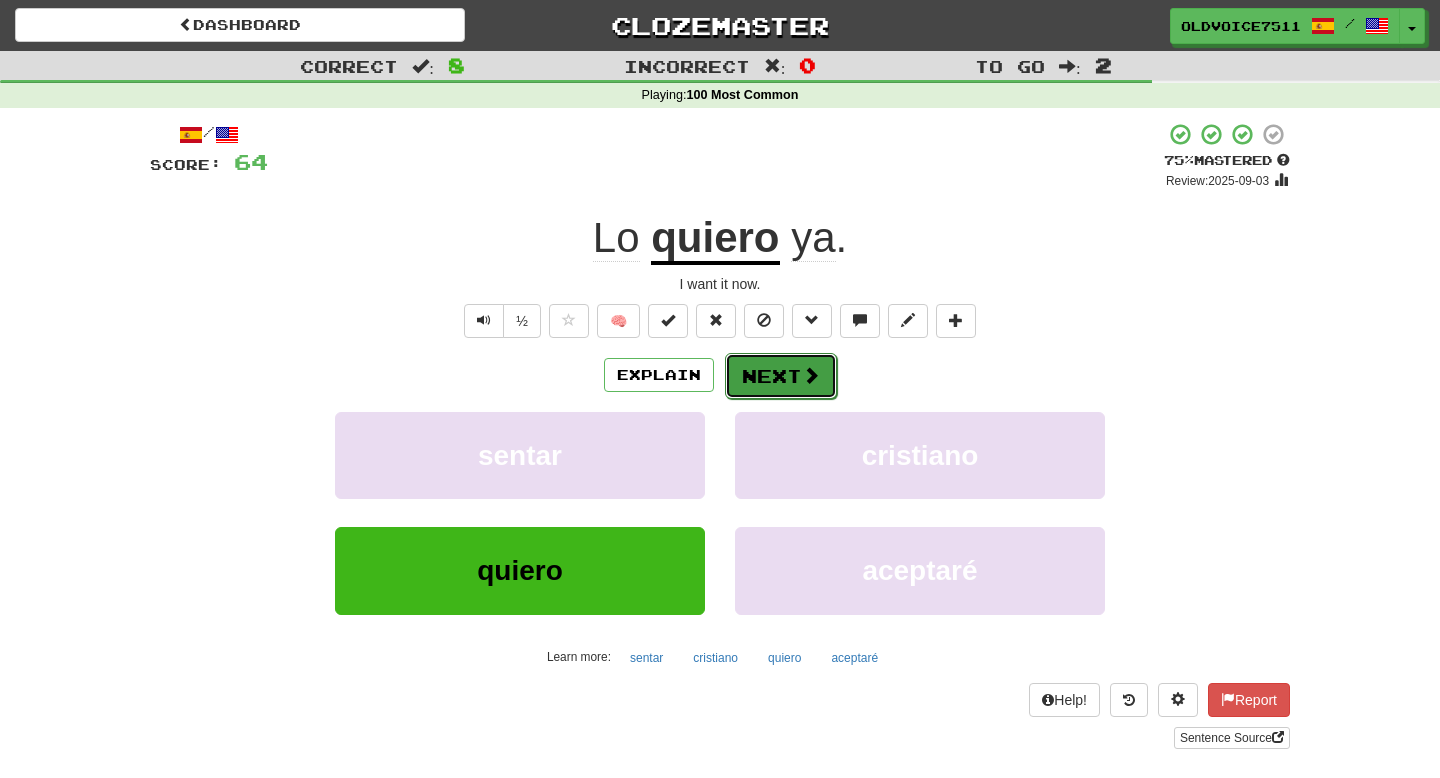 click at bounding box center [811, 375] 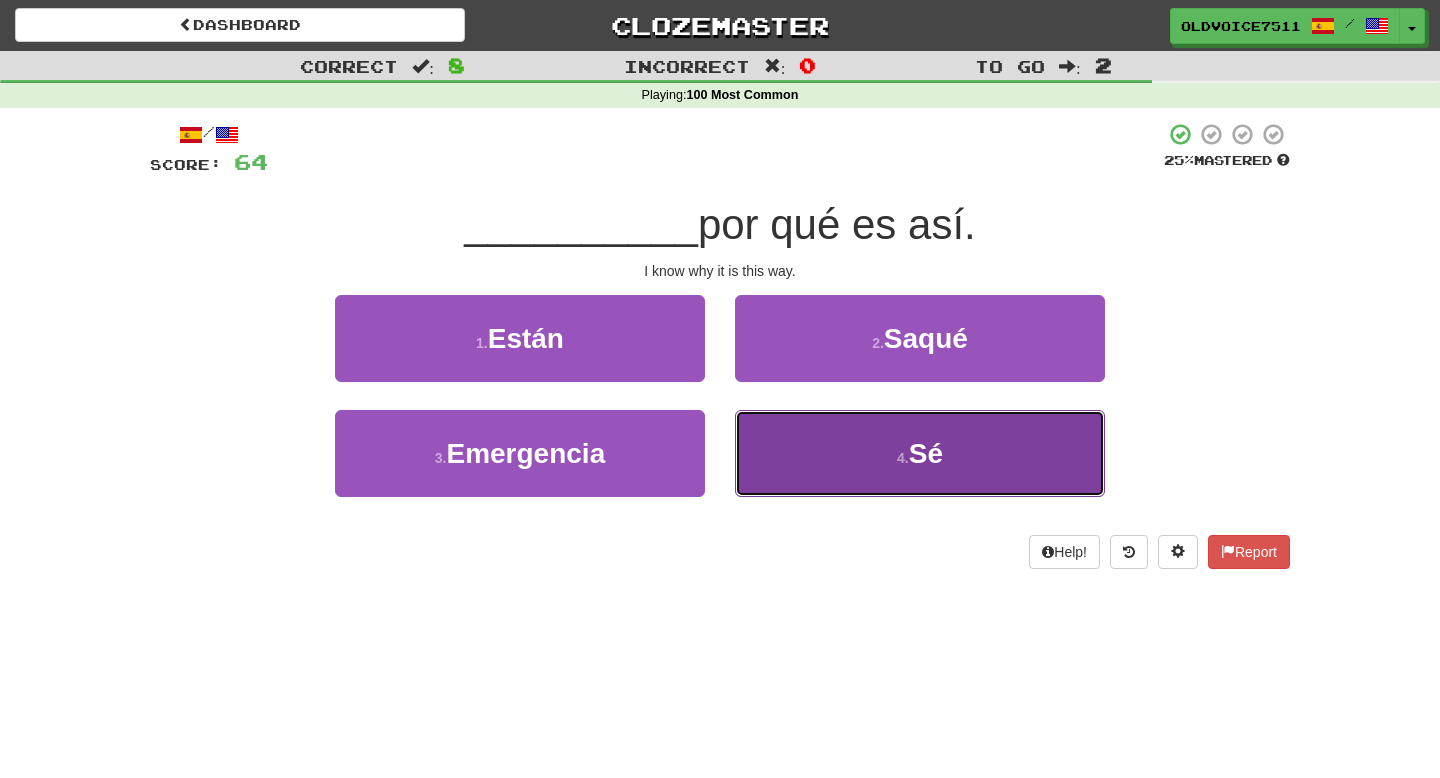 click on "4 .  Sé" at bounding box center [920, 453] 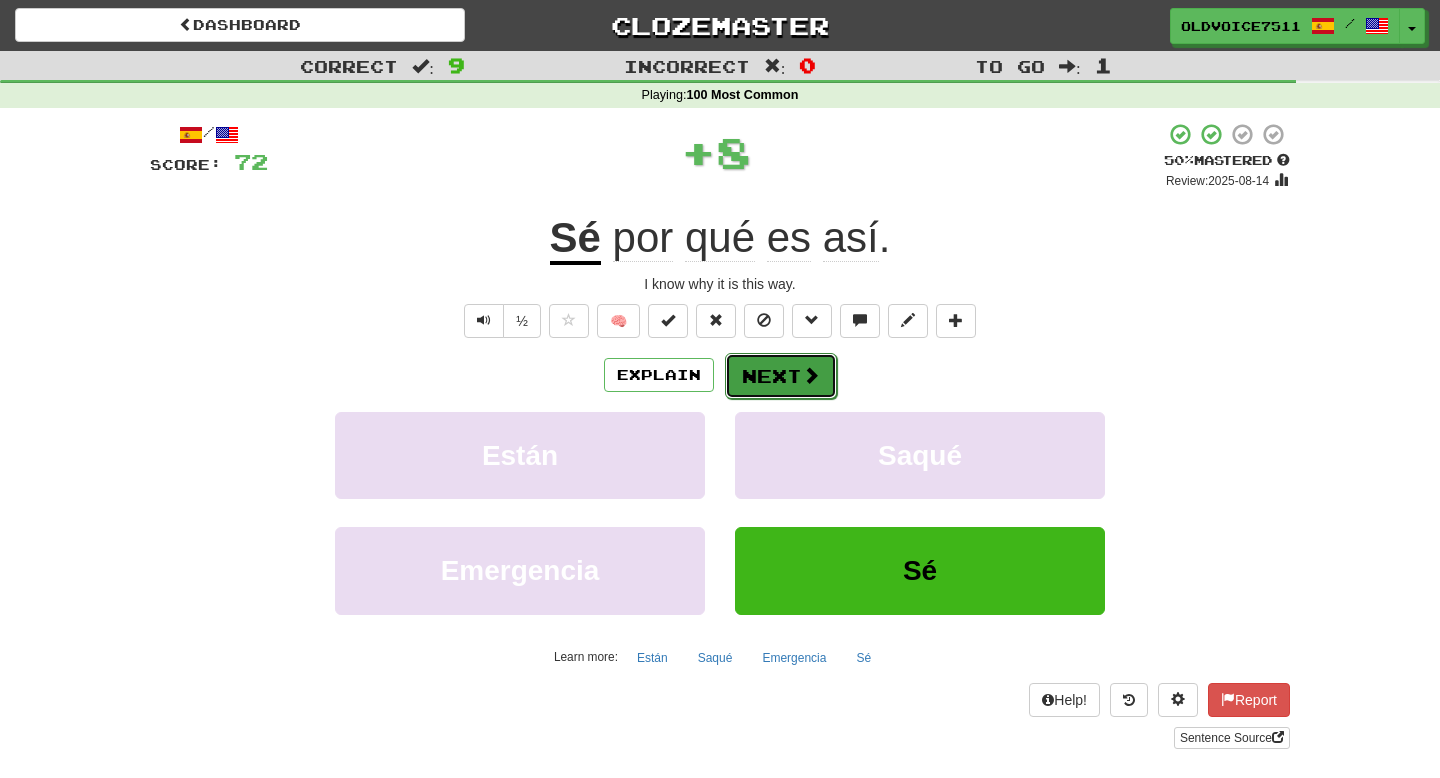 click at bounding box center (811, 375) 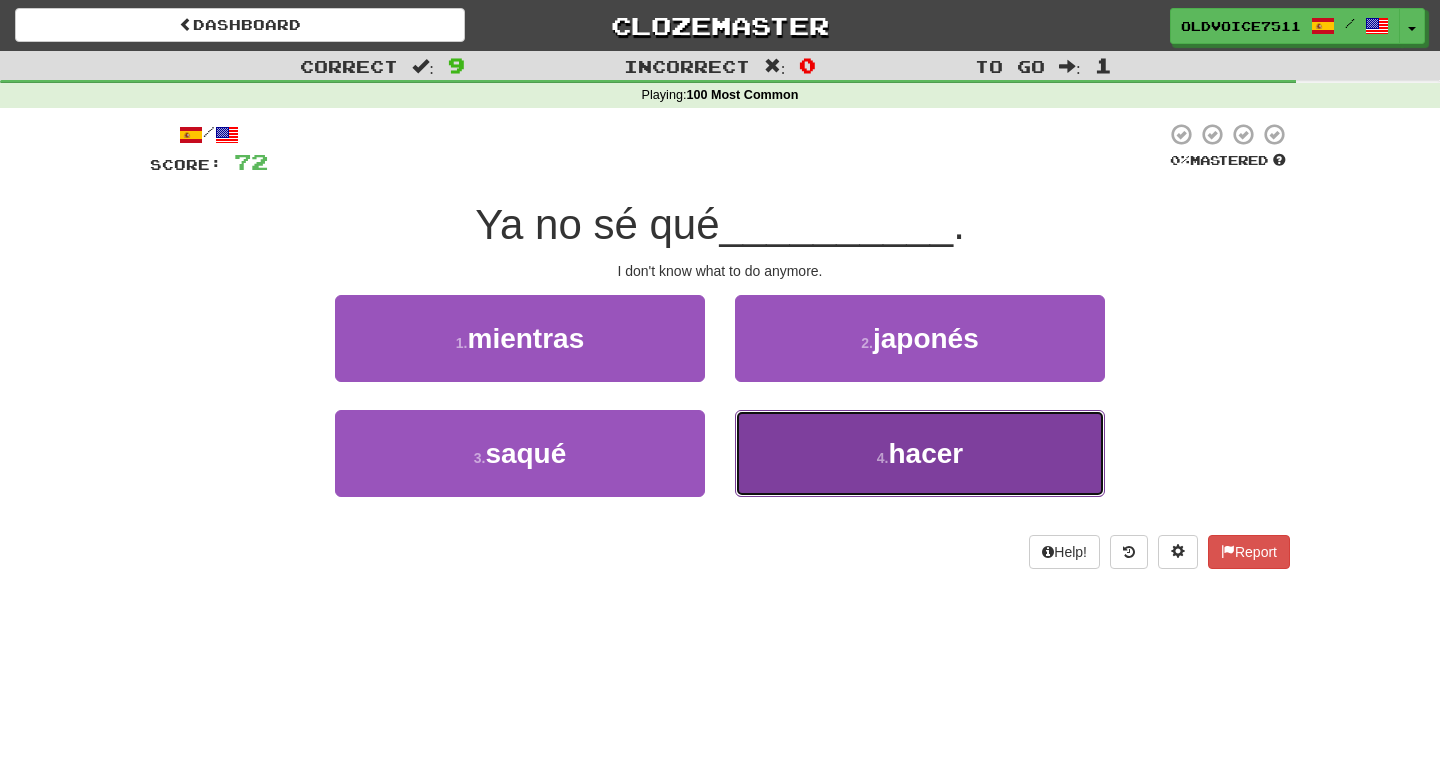 click on "4 .  hacer" at bounding box center (920, 453) 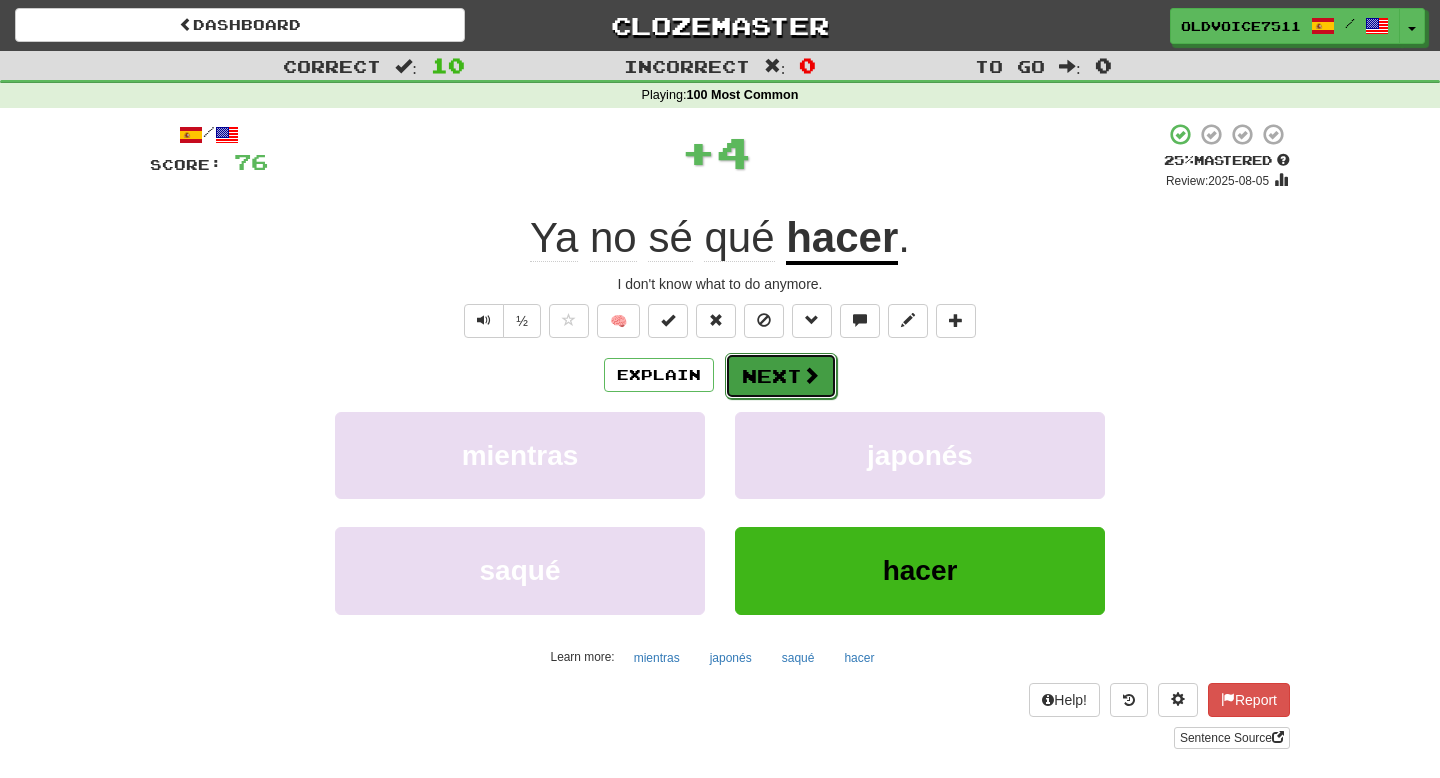 click at bounding box center (811, 375) 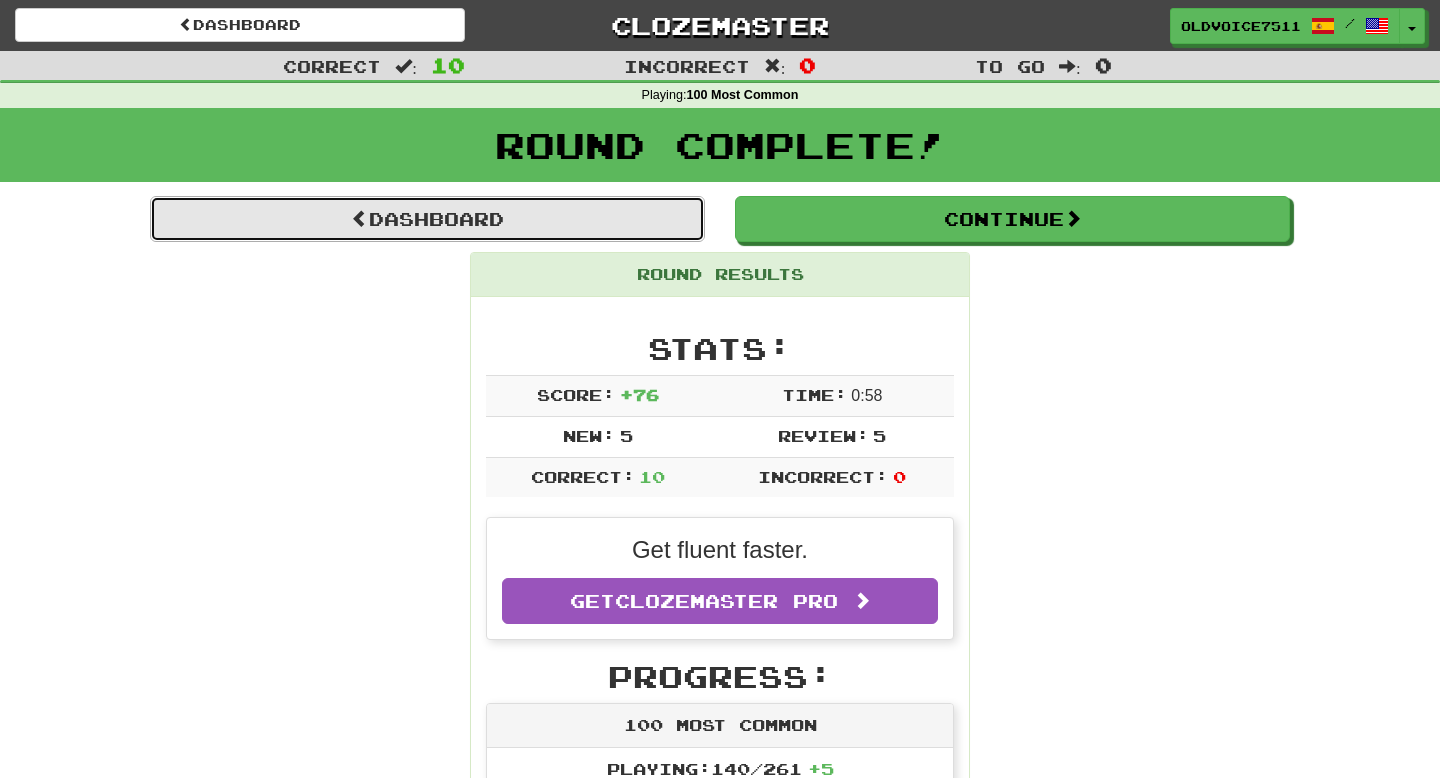 click on "Dashboard" at bounding box center (427, 219) 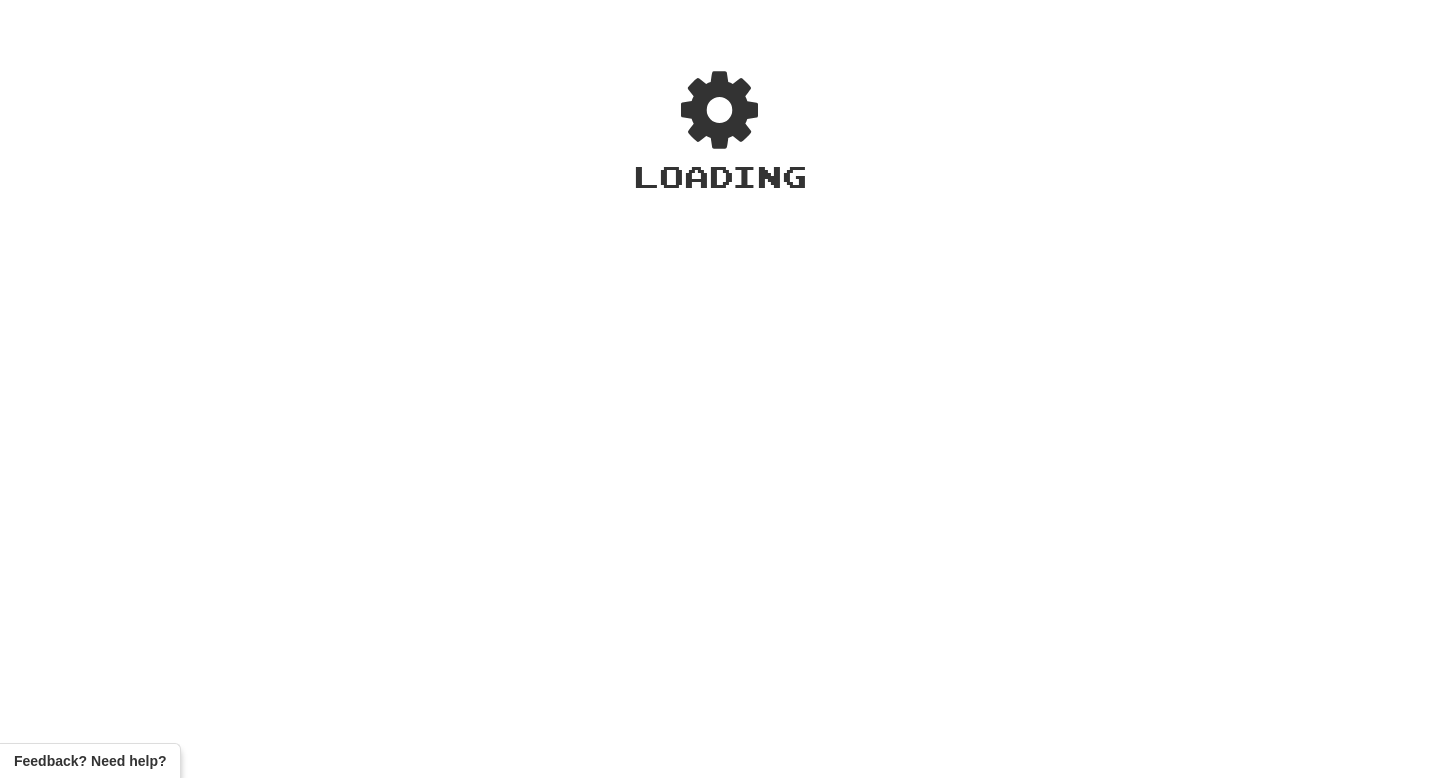 scroll, scrollTop: 0, scrollLeft: 0, axis: both 